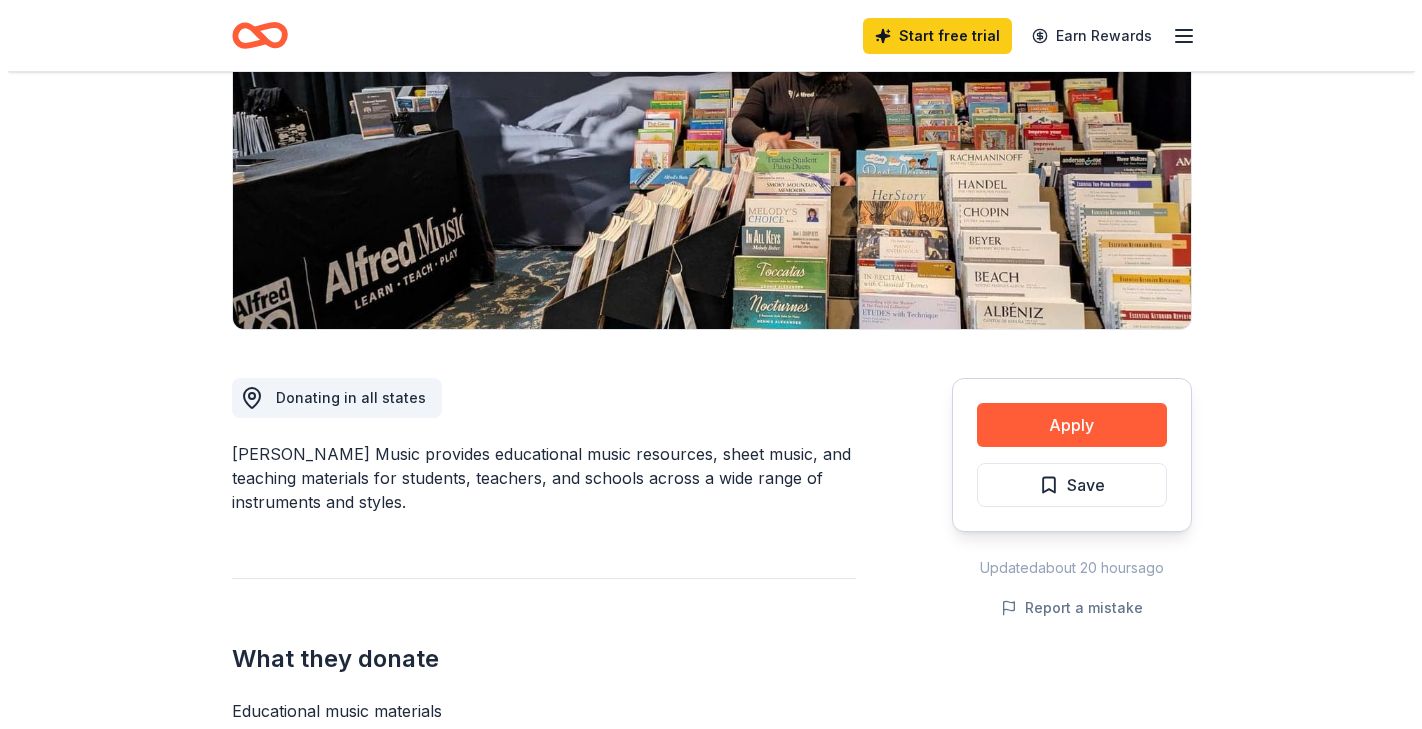 scroll, scrollTop: 288, scrollLeft: 0, axis: vertical 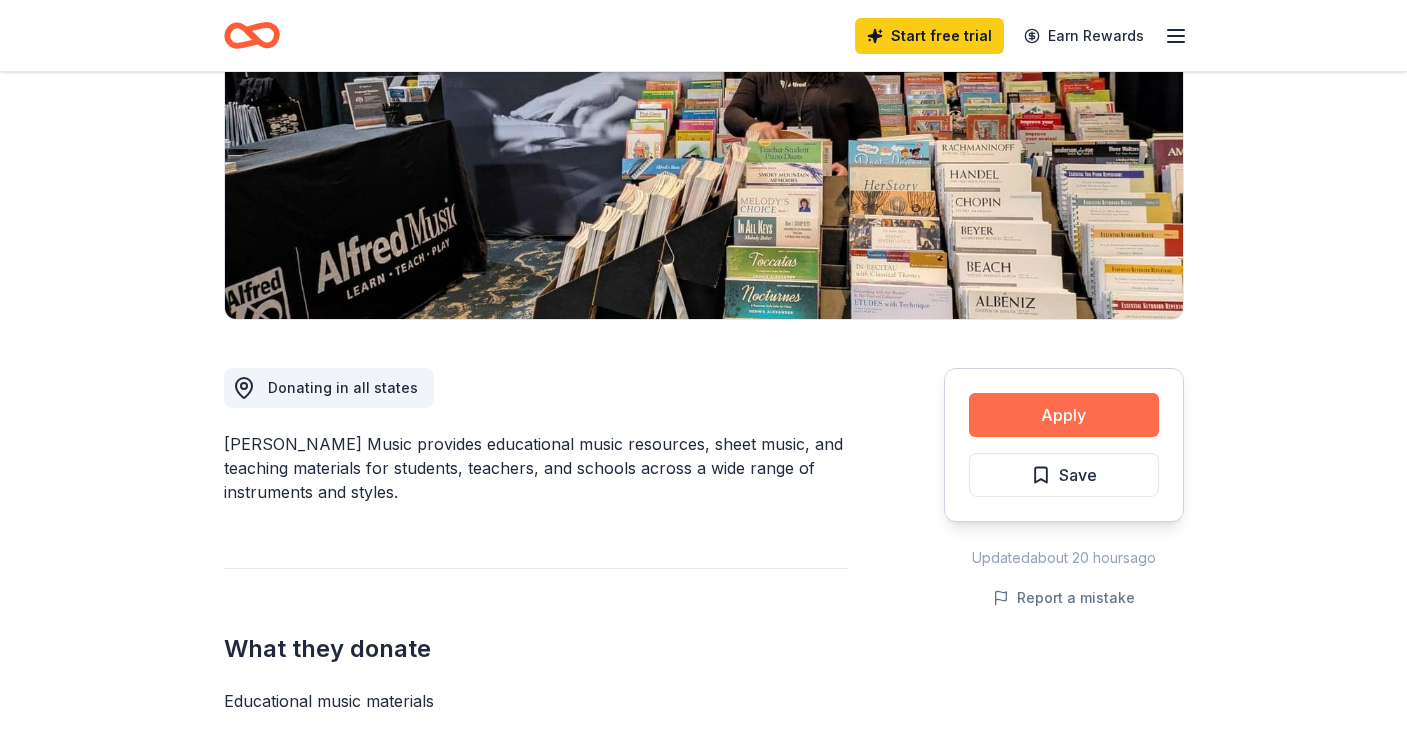 click on "Apply" at bounding box center (1064, 415) 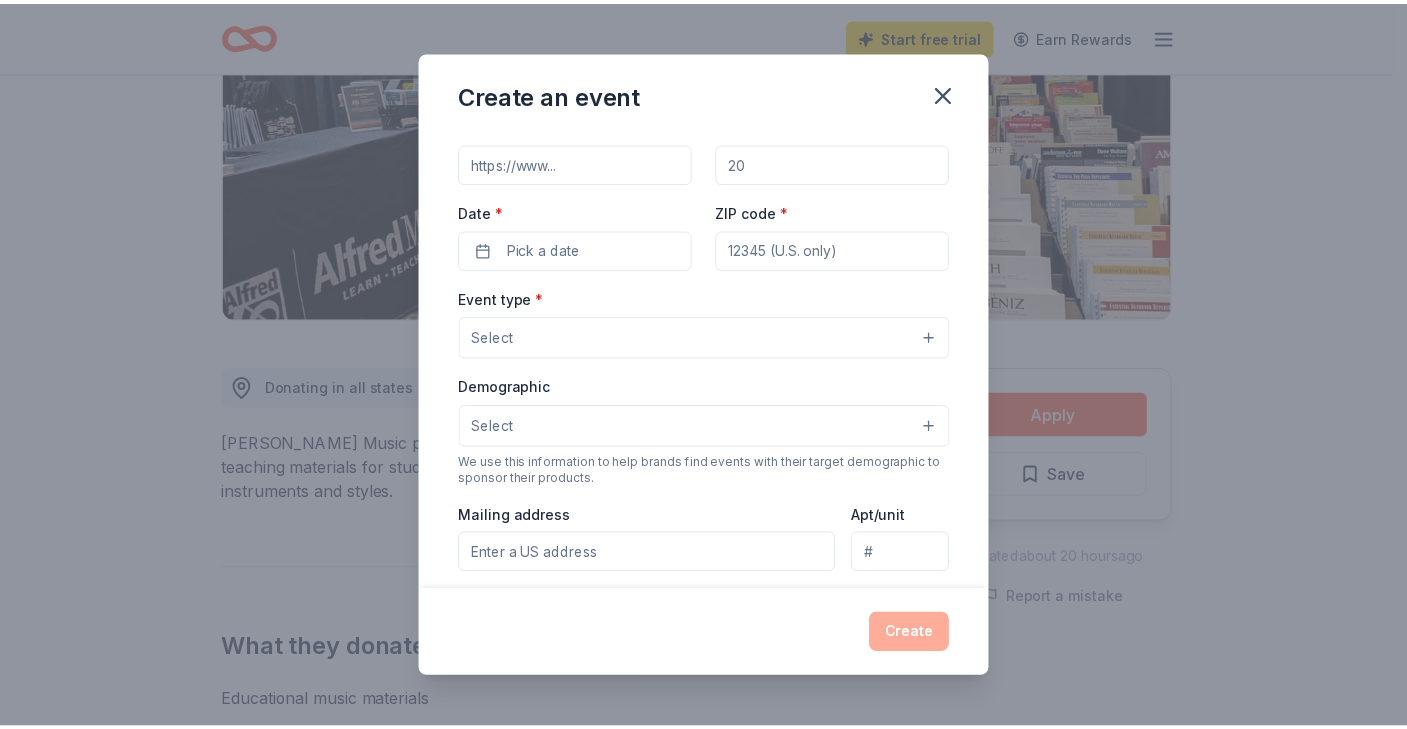 scroll, scrollTop: 0, scrollLeft: 0, axis: both 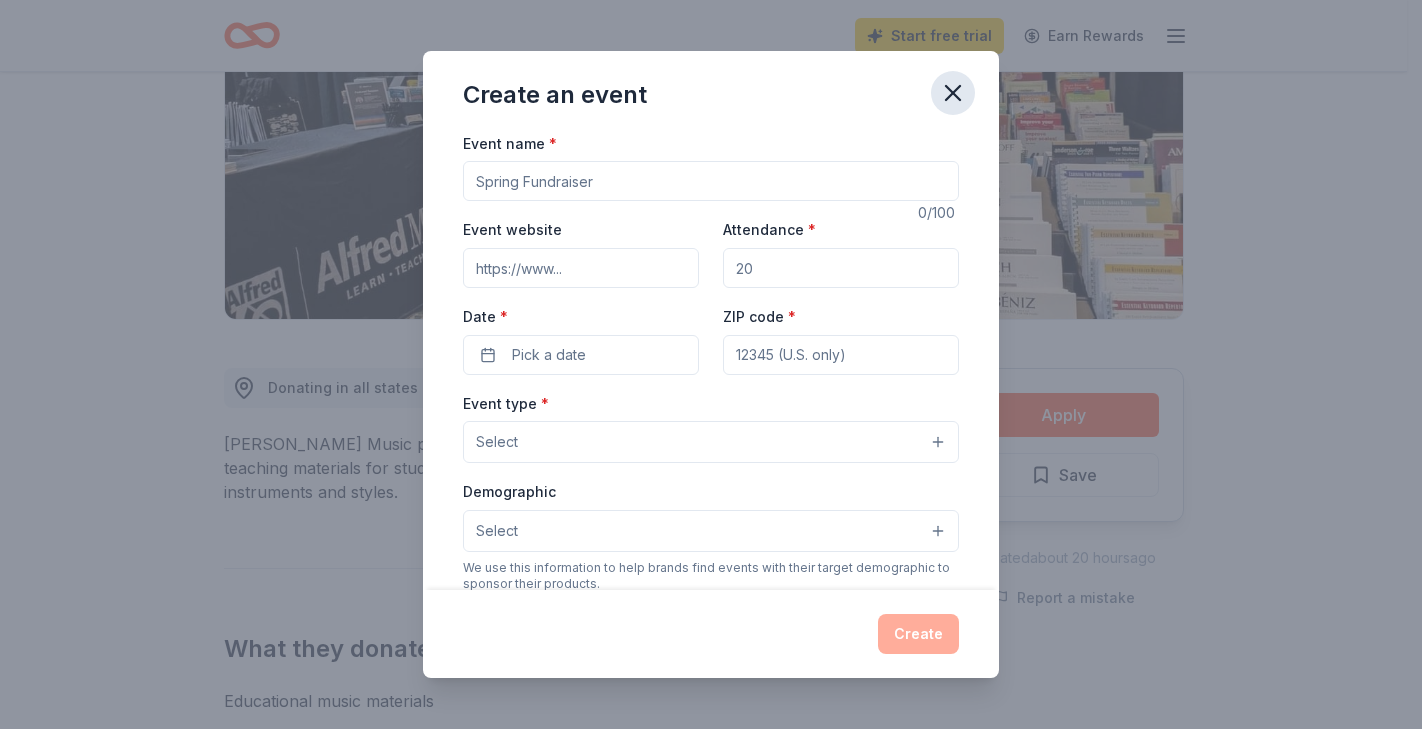 click 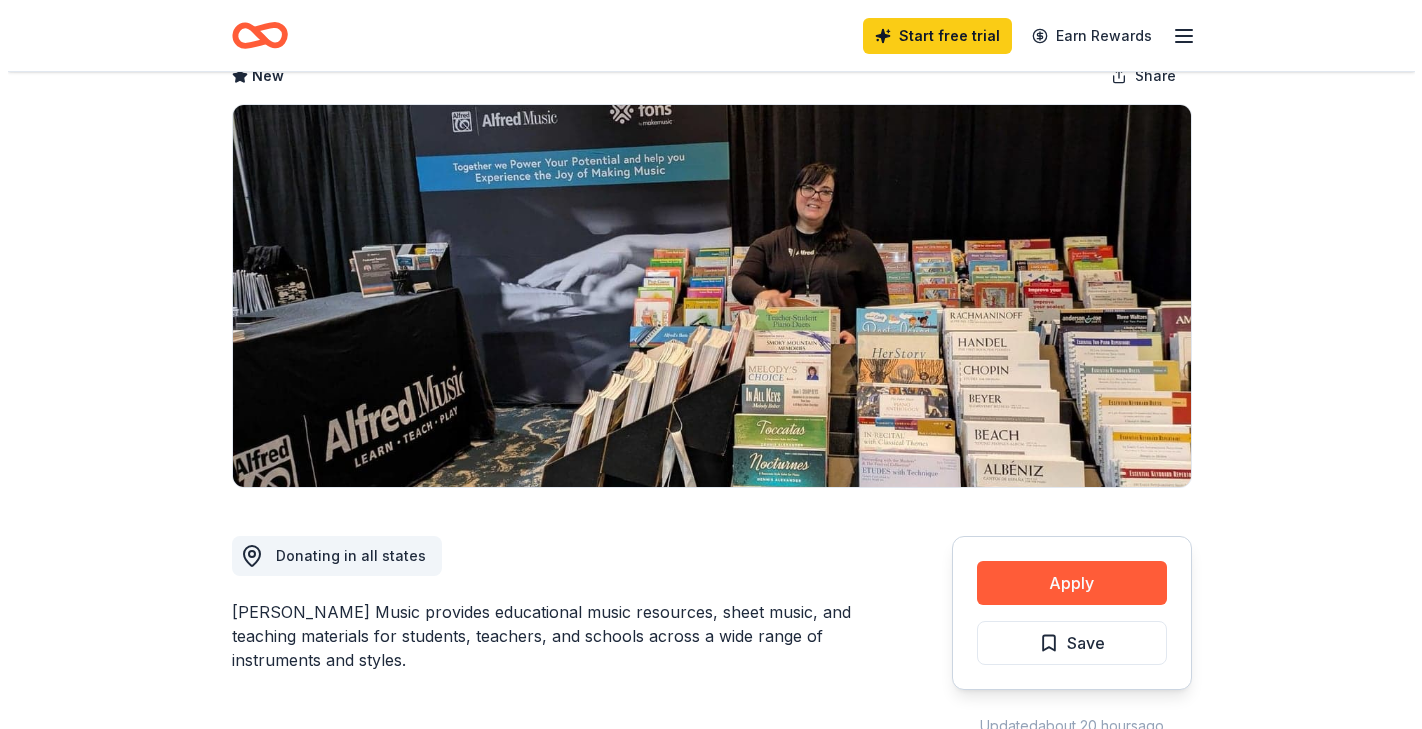 scroll, scrollTop: 240, scrollLeft: 0, axis: vertical 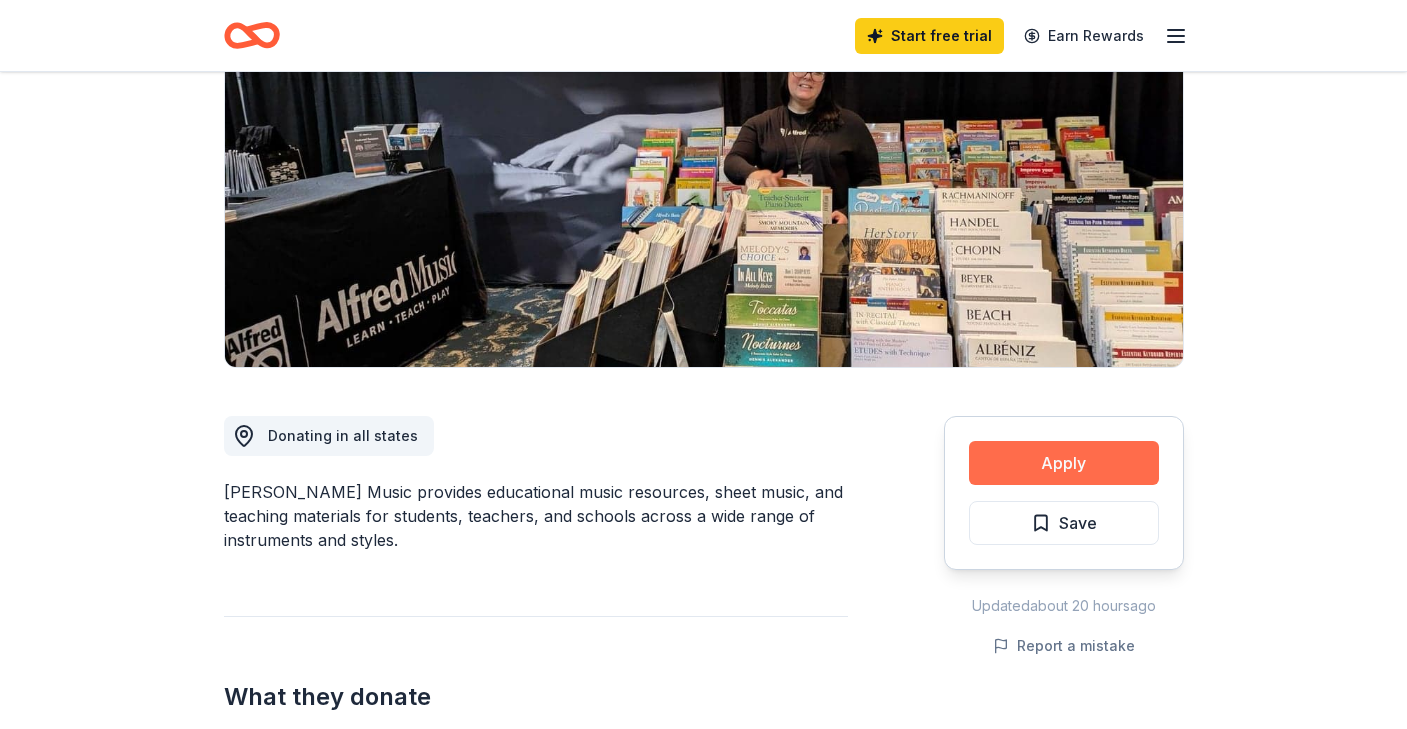click on "Apply" at bounding box center [1064, 463] 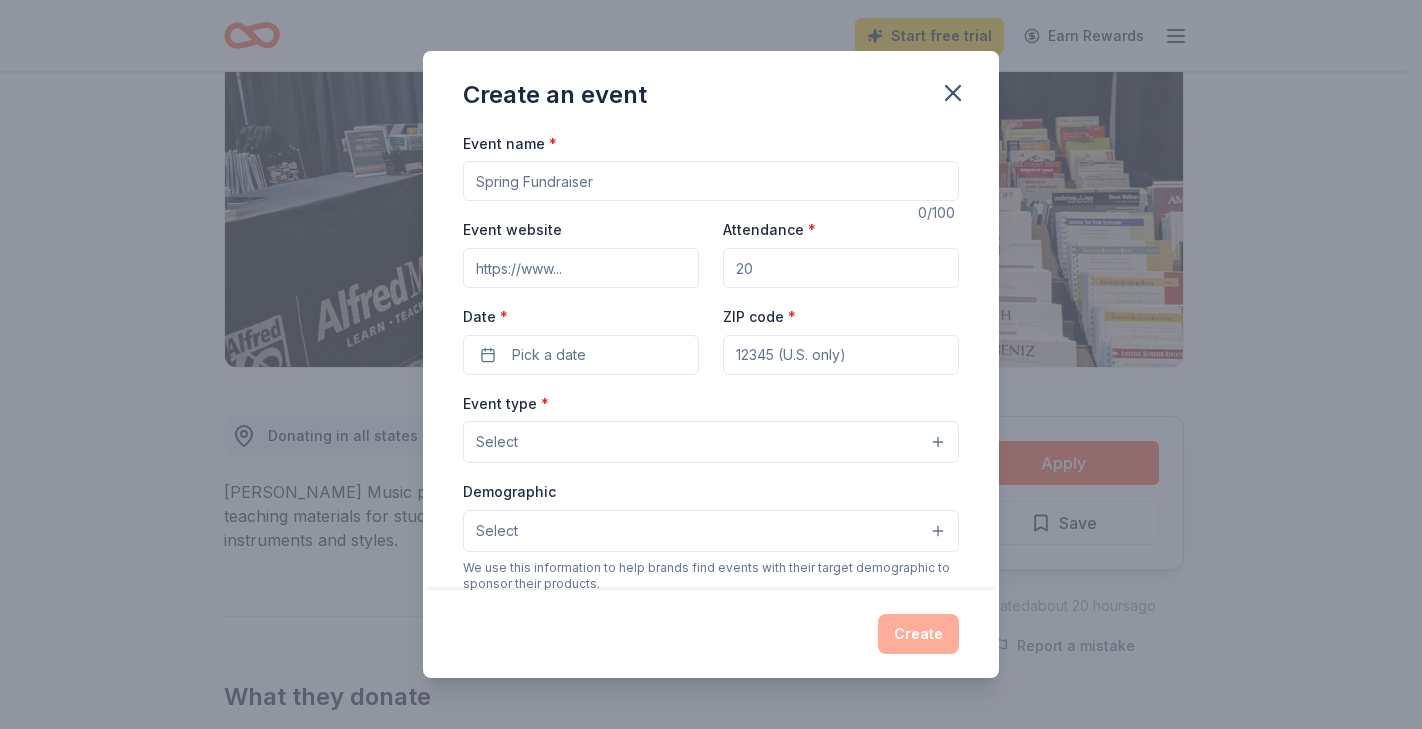 click on "Event name *" at bounding box center (711, 181) 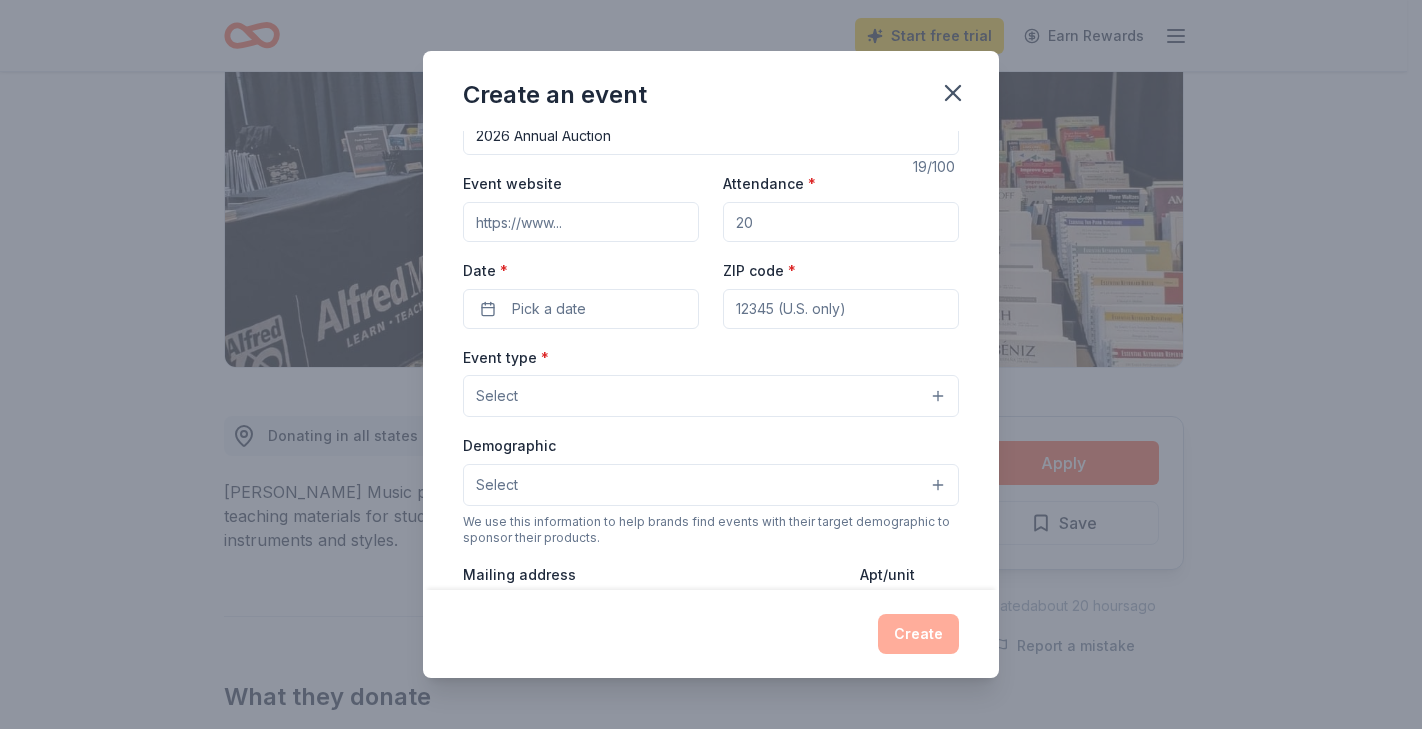 scroll, scrollTop: 0, scrollLeft: 0, axis: both 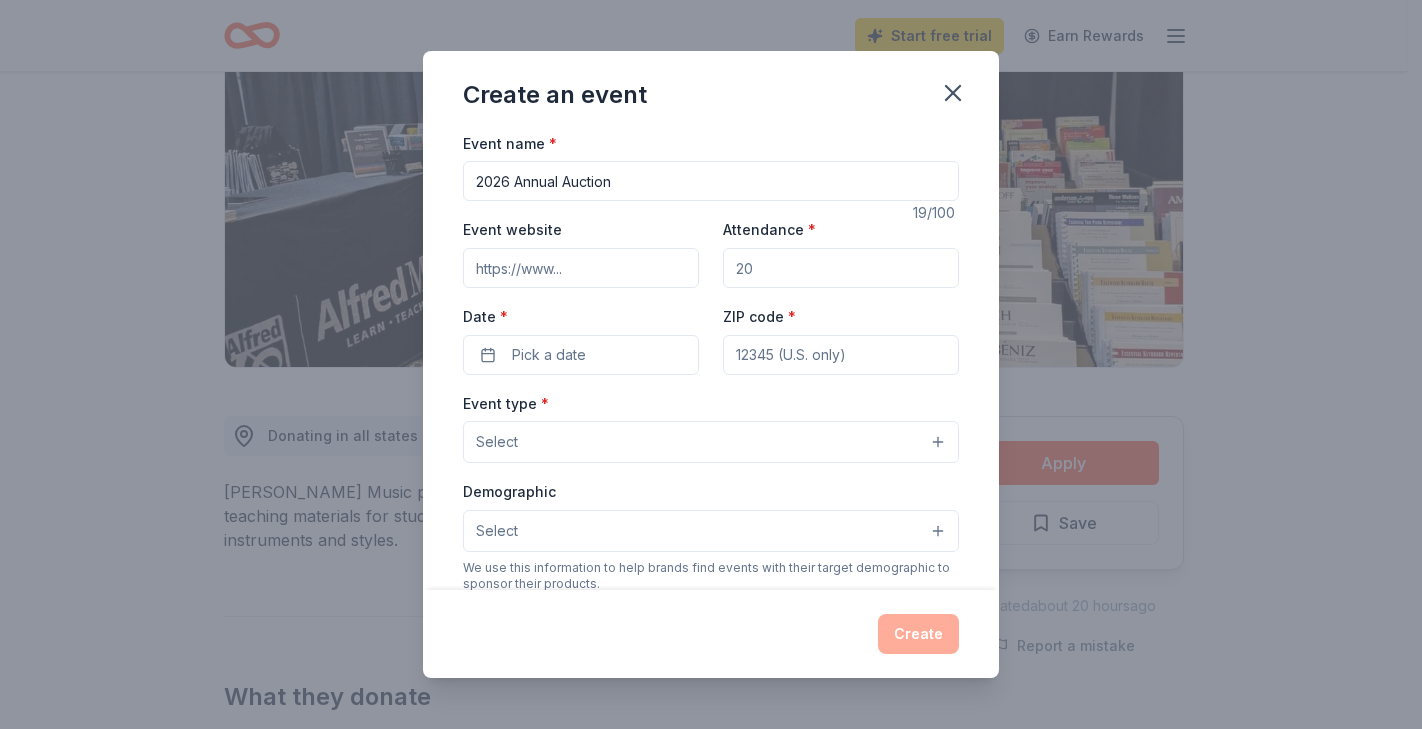 type on "2026 Annual Auction" 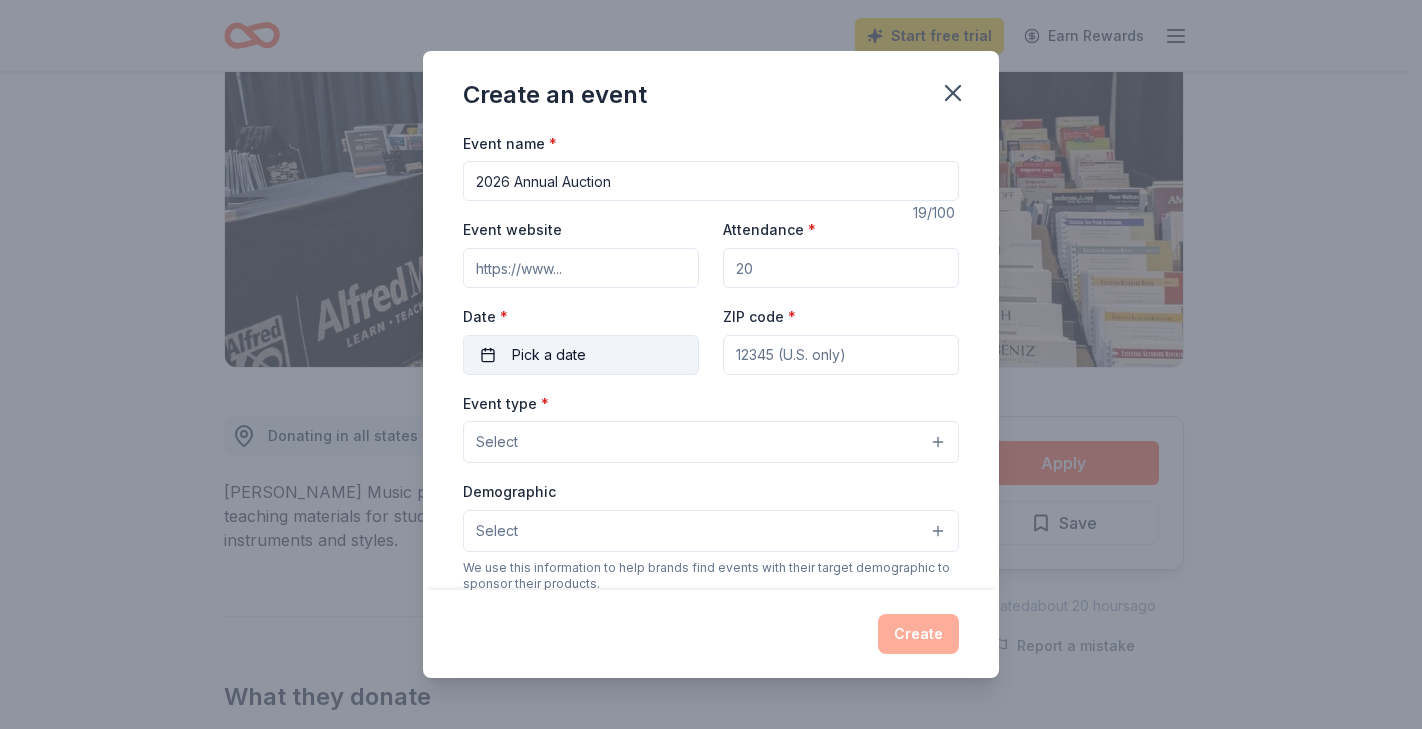 click on "Pick a date" at bounding box center (549, 355) 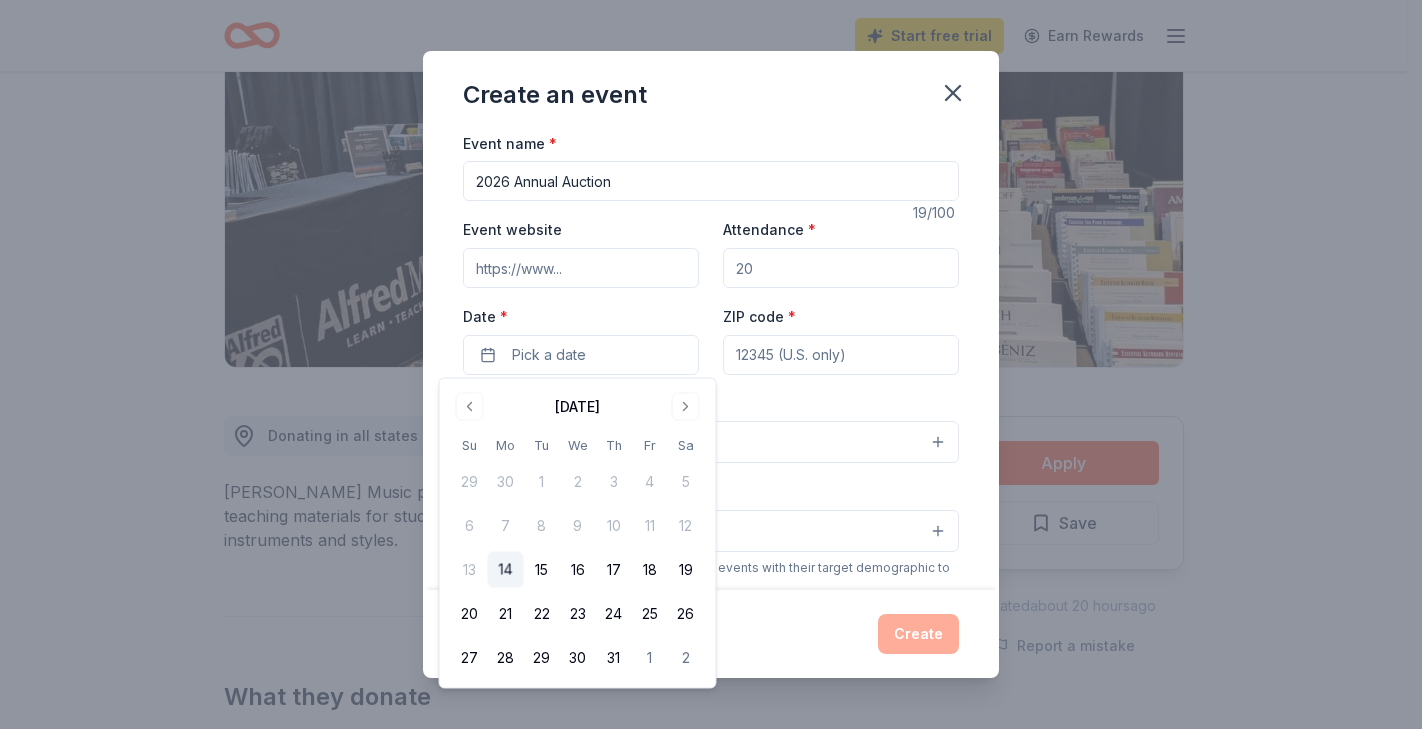 click on "Event name * 2026 Annual Auction 19 /100 Event website Attendance * Date * Pick a date ZIP code * Event type * Select Demographic Select We use this information to help brands find events with their target demographic to sponsor their products. Mailing address Apt/unit Description What are you looking for? * Auction & raffle Meals Snacks Desserts Alcohol Beverages Send me reminders Email me reminders of donor application deadlines Recurring event" at bounding box center (711, 593) 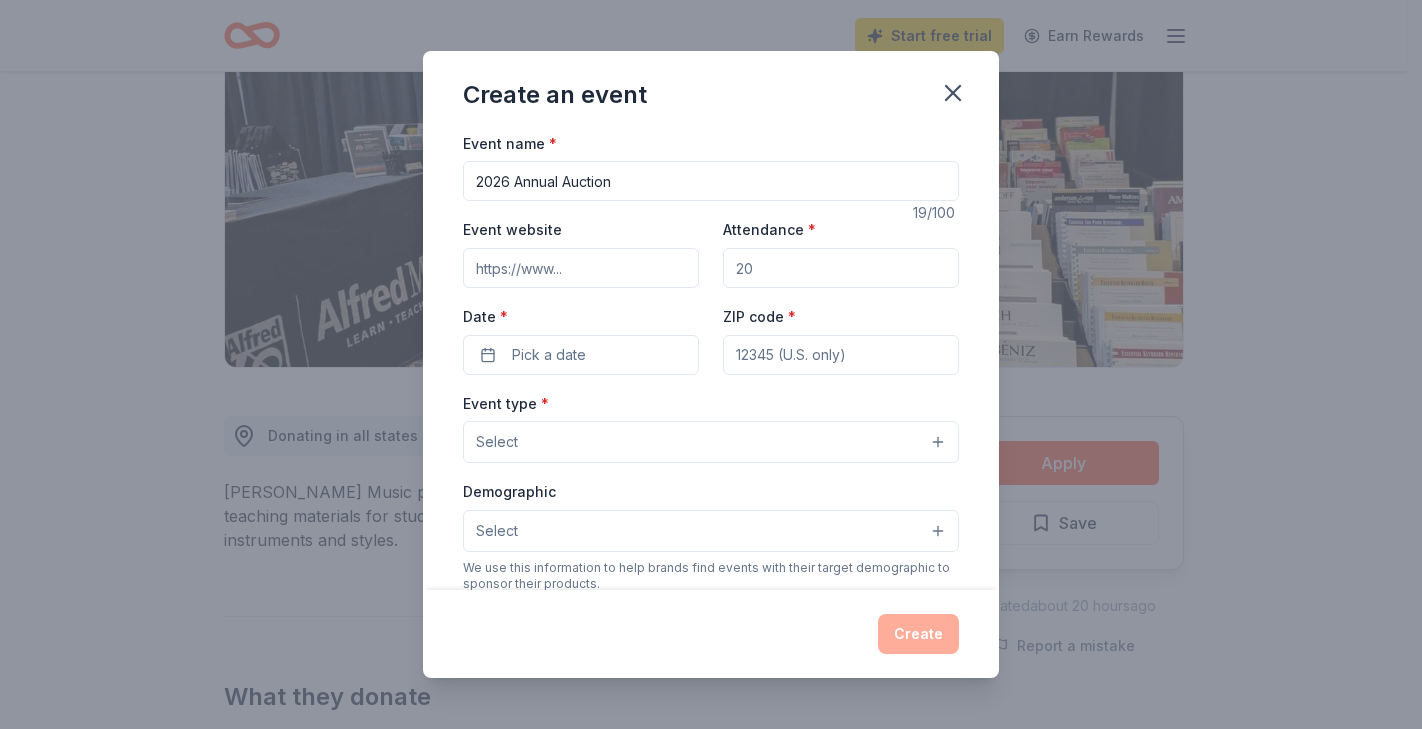 click on "Event website" at bounding box center (581, 268) 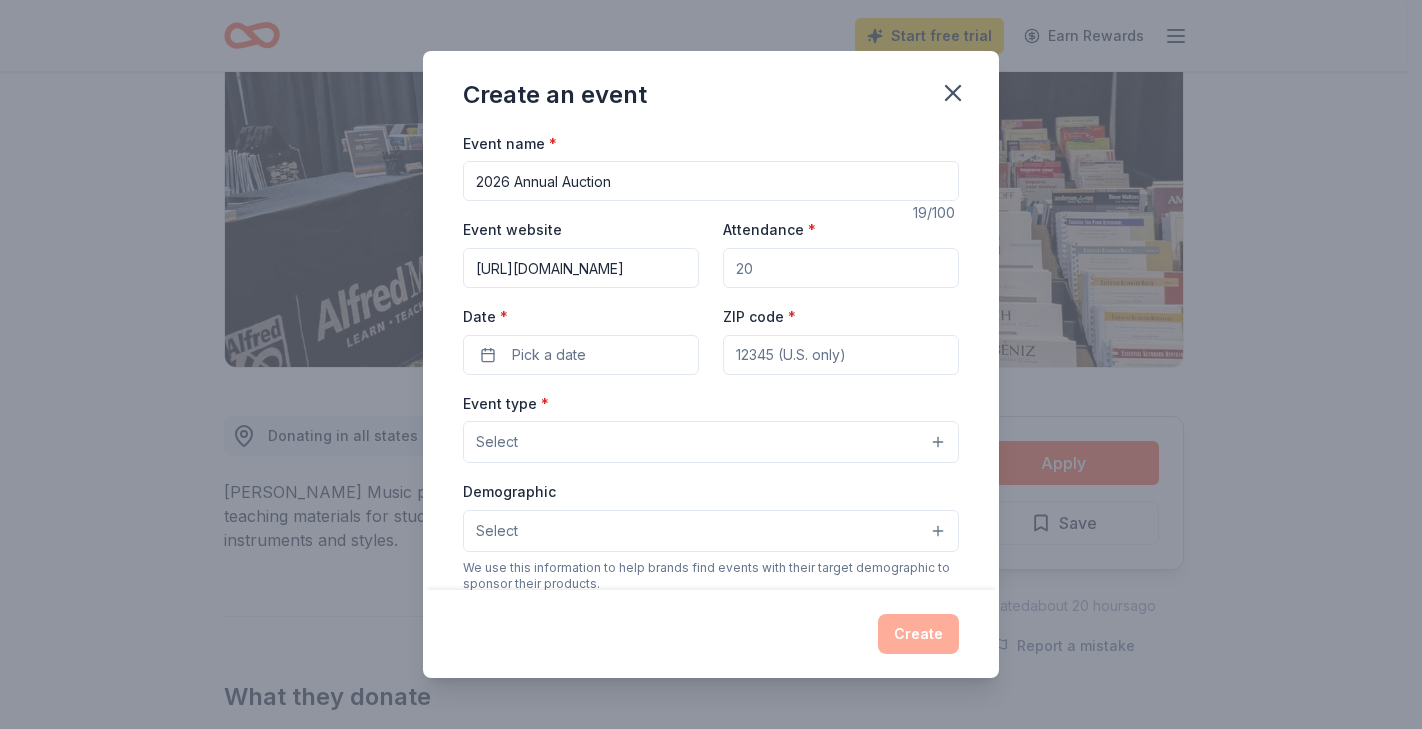 scroll, scrollTop: 0, scrollLeft: 32, axis: horizontal 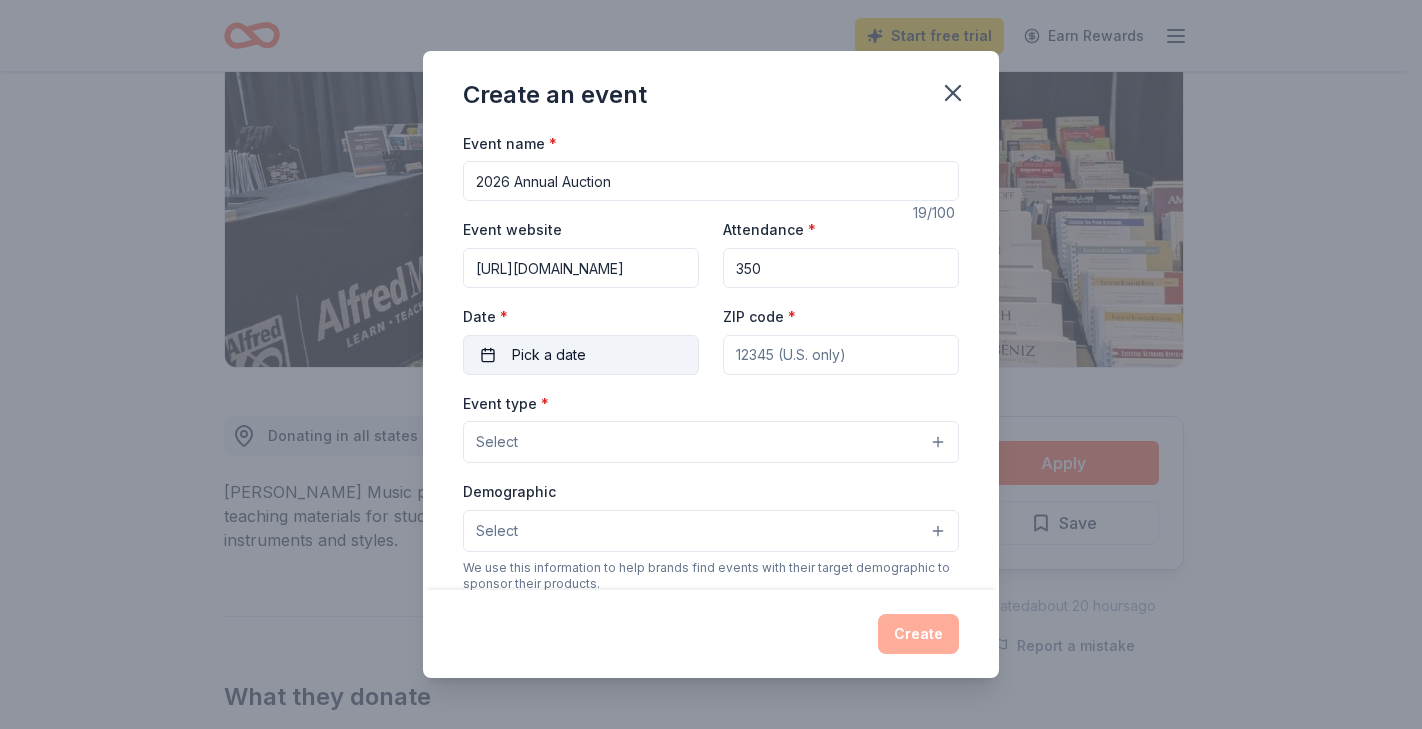 type on "350" 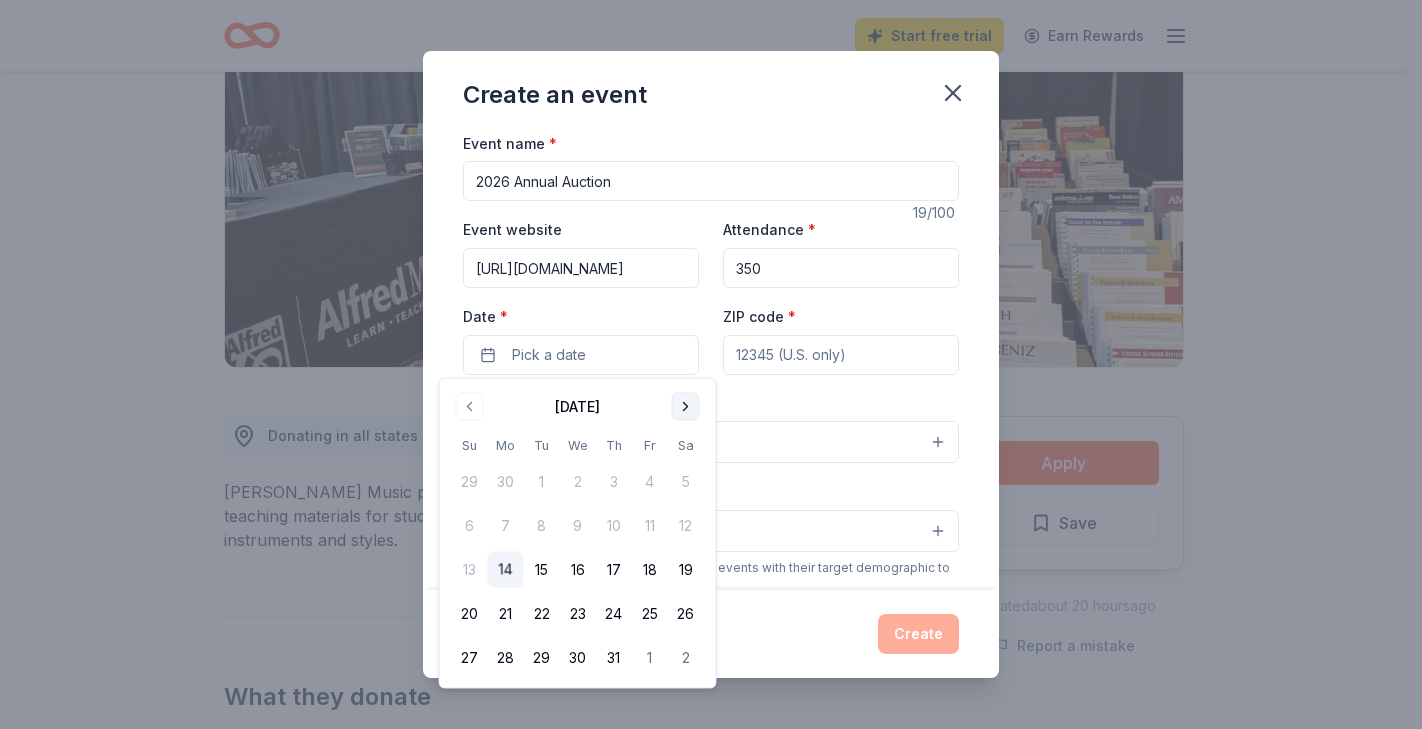 click at bounding box center (686, 407) 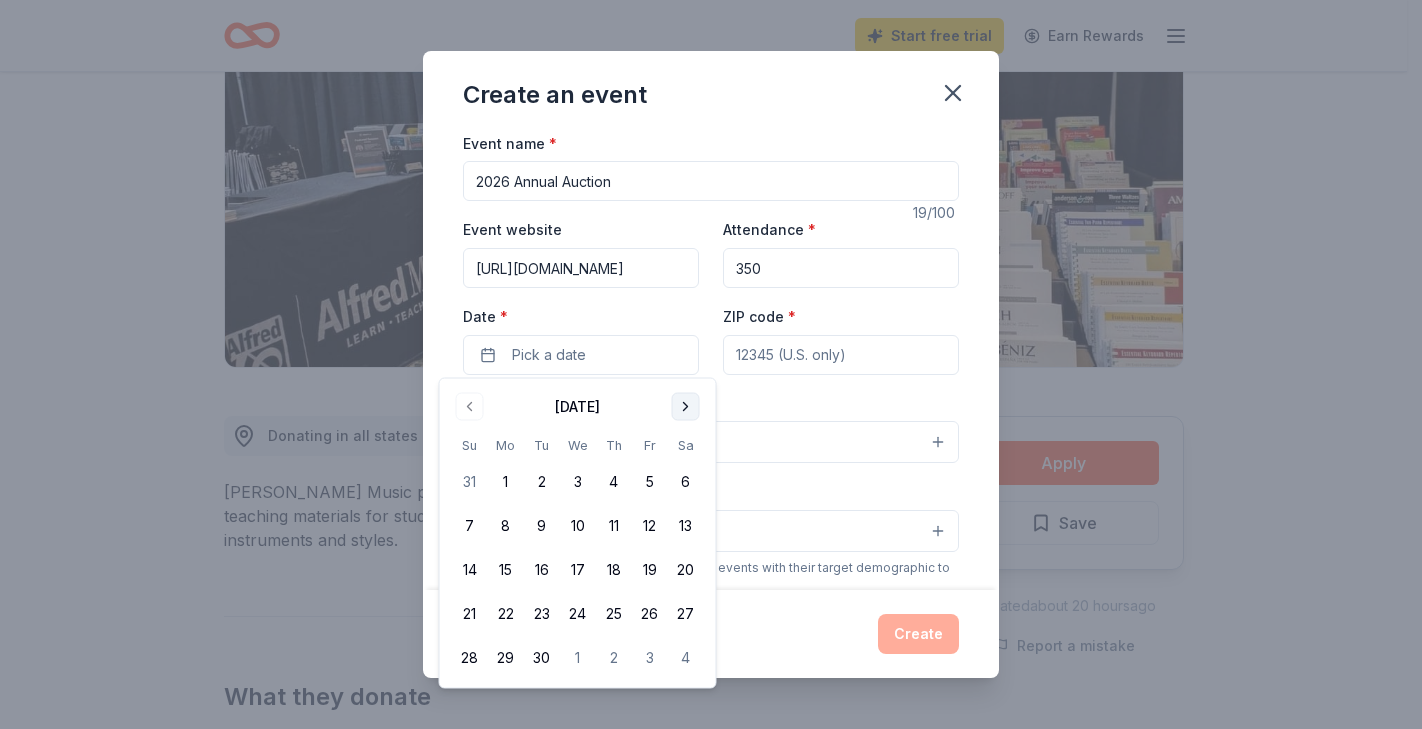 click at bounding box center [686, 407] 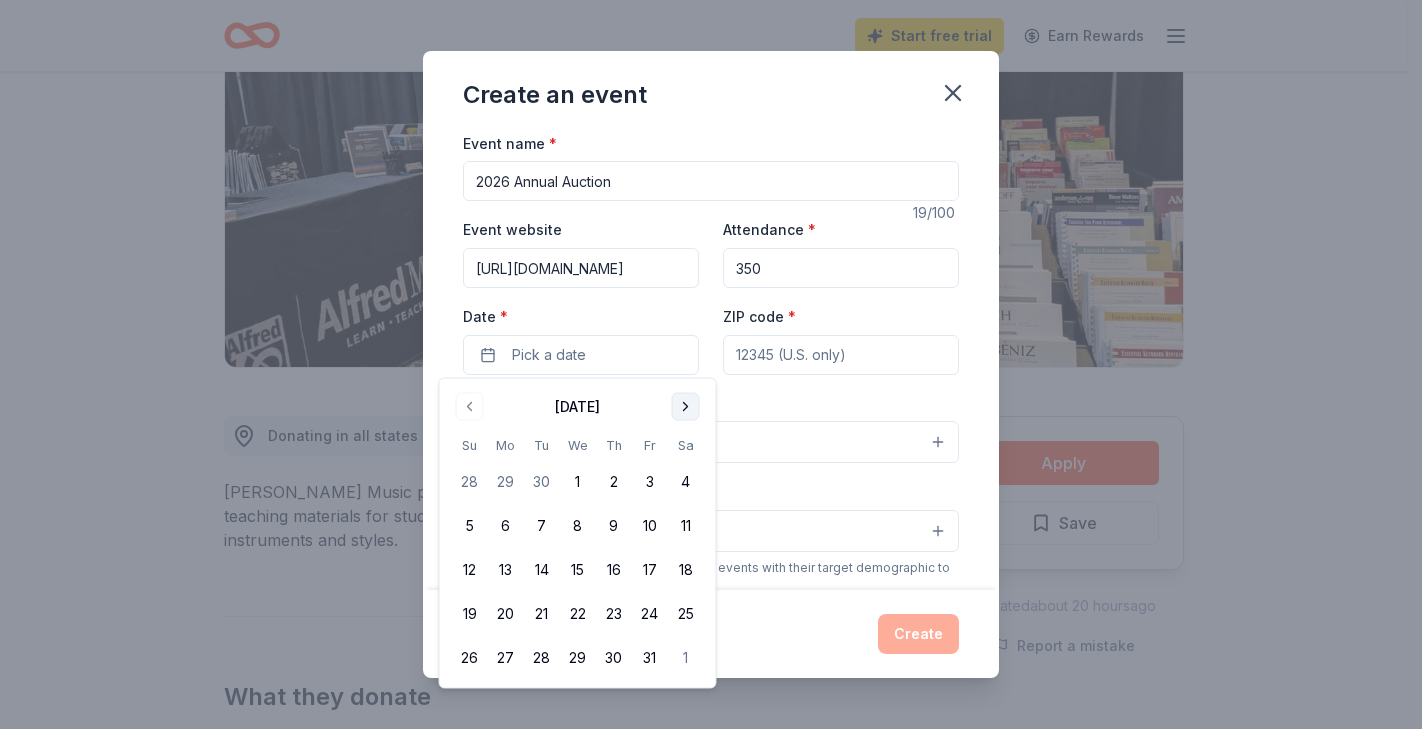 click at bounding box center (686, 407) 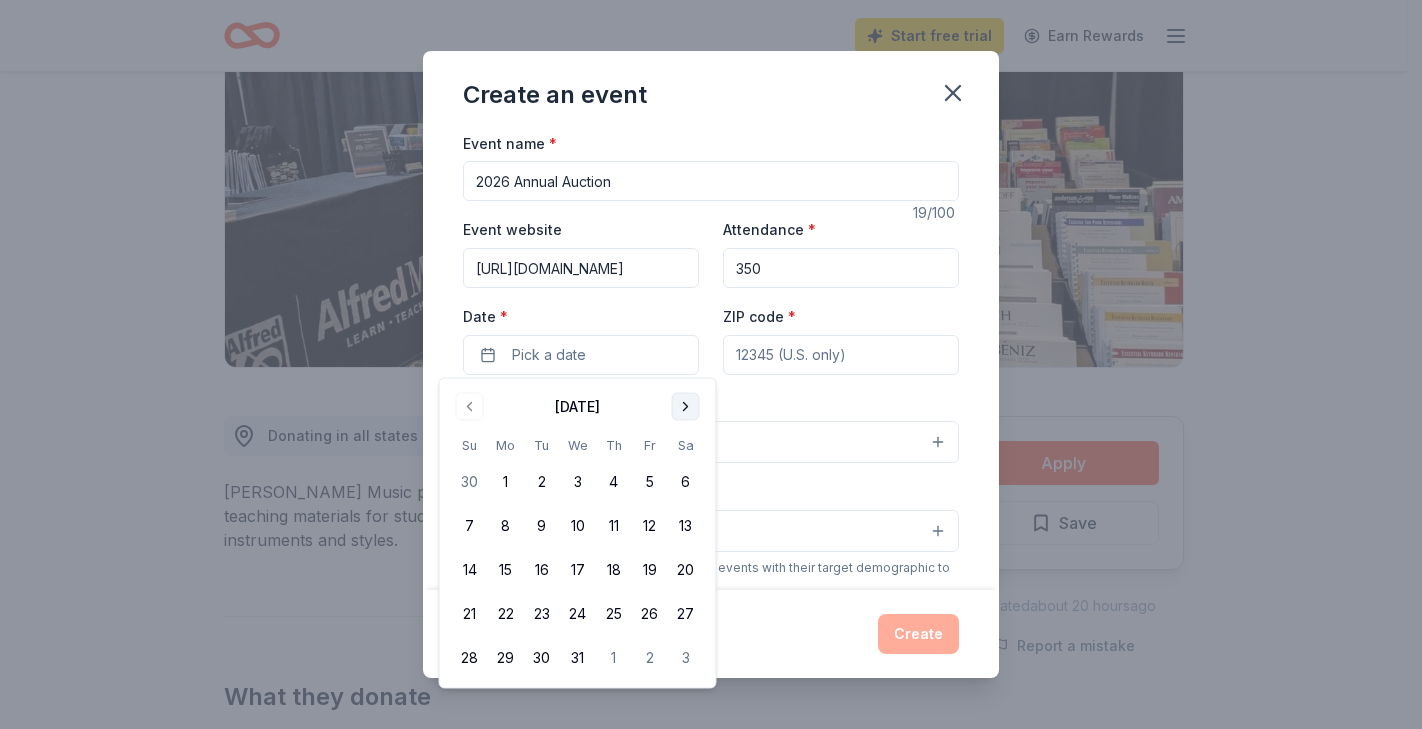 click at bounding box center [686, 407] 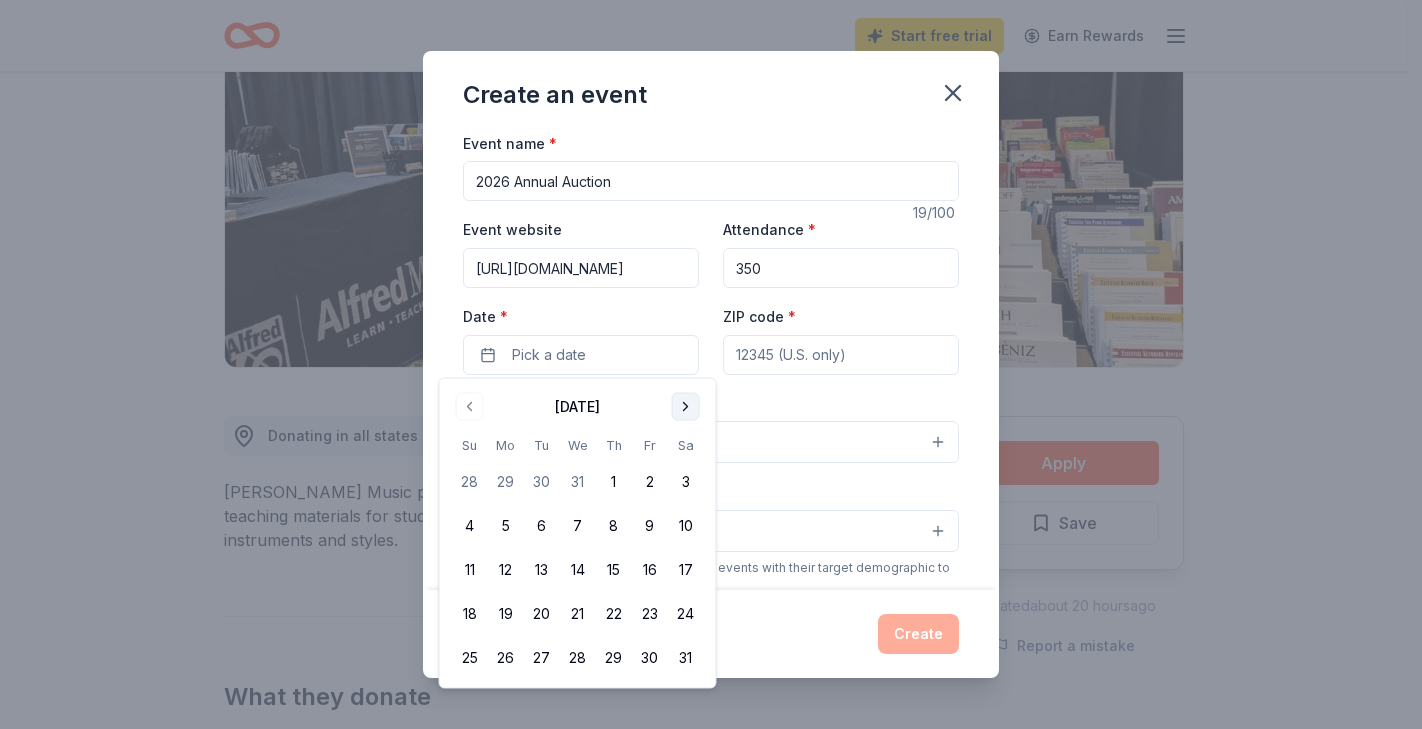 click at bounding box center (686, 407) 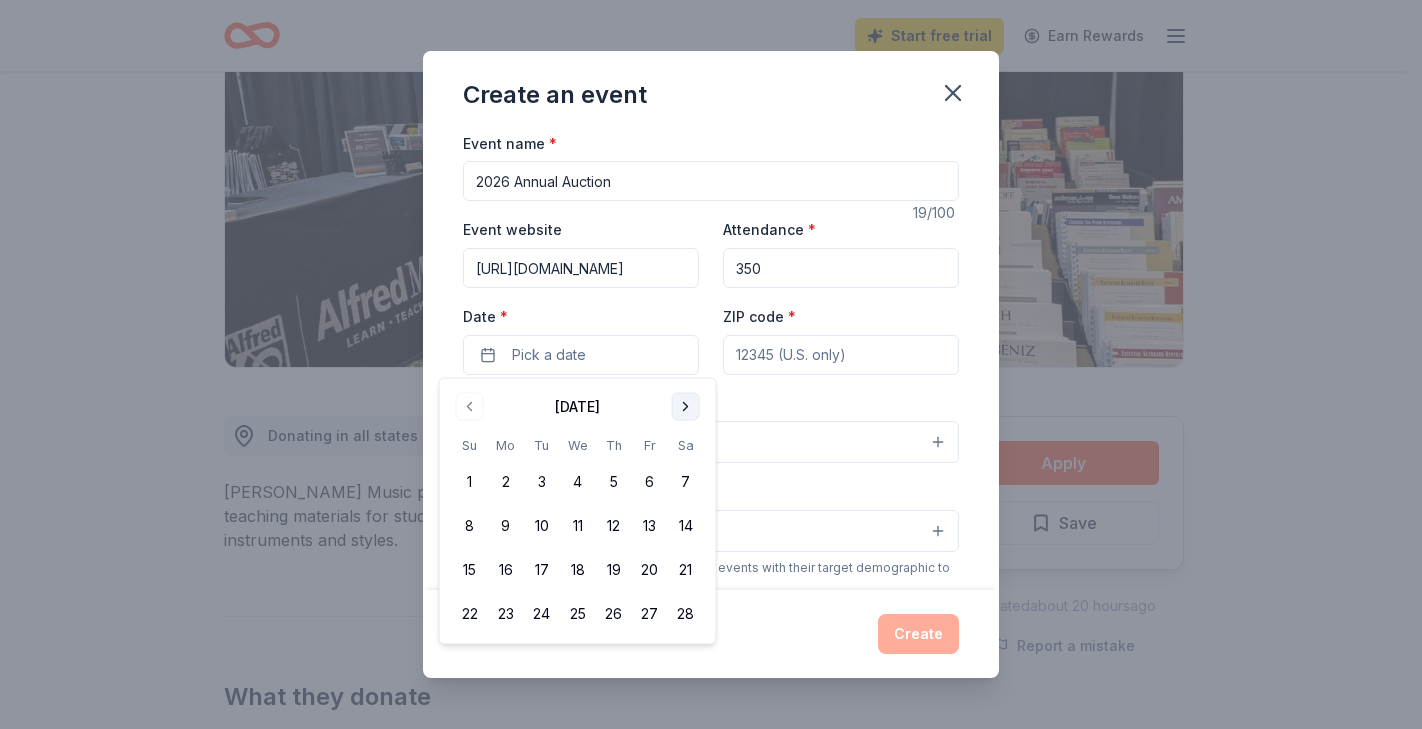 click at bounding box center [686, 407] 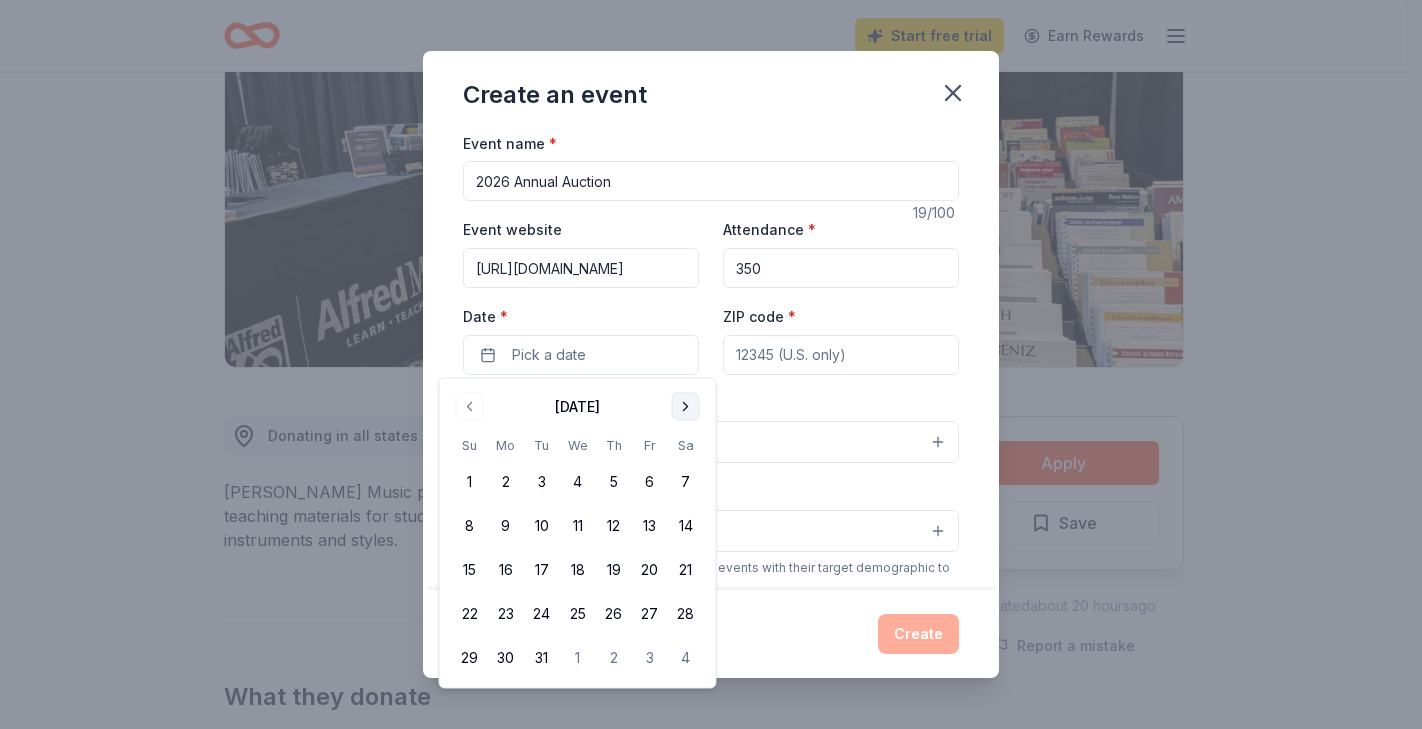 click at bounding box center [686, 407] 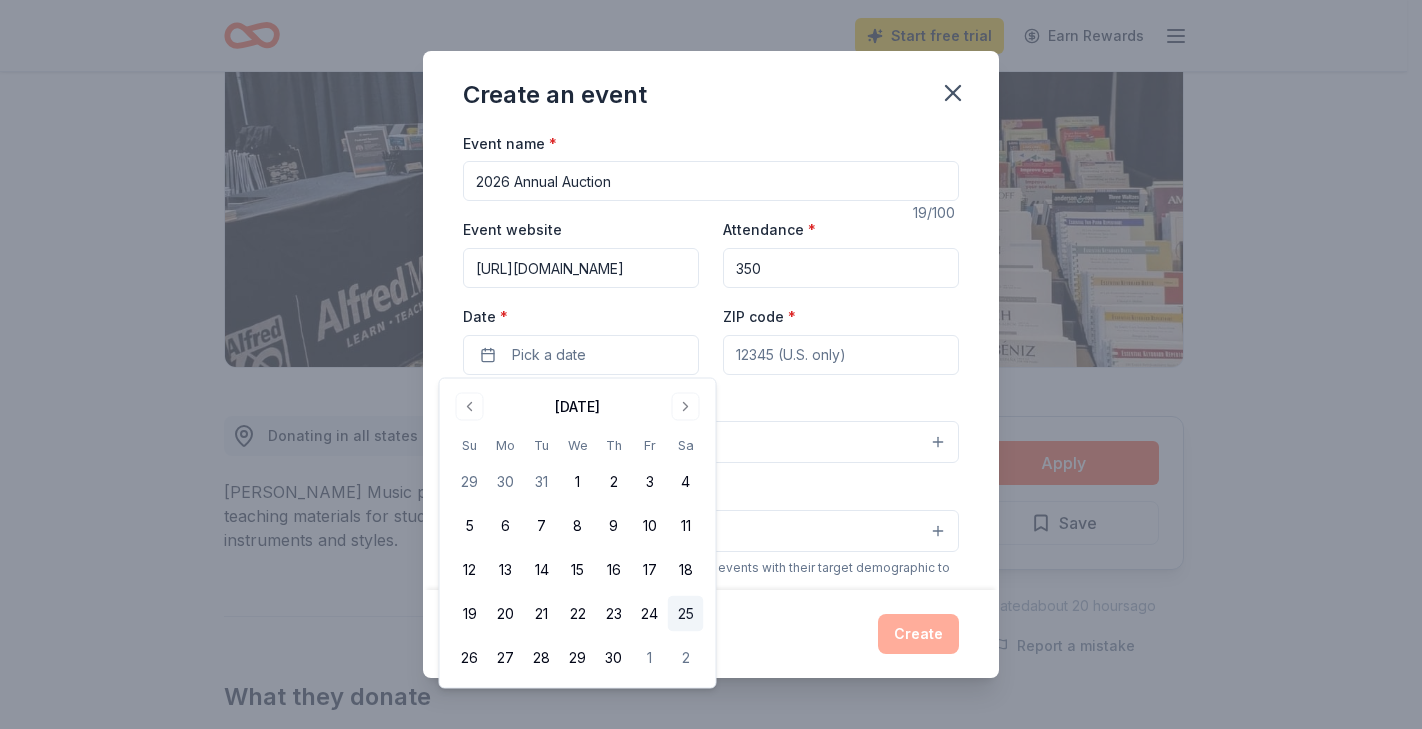 click on "25" at bounding box center [686, 614] 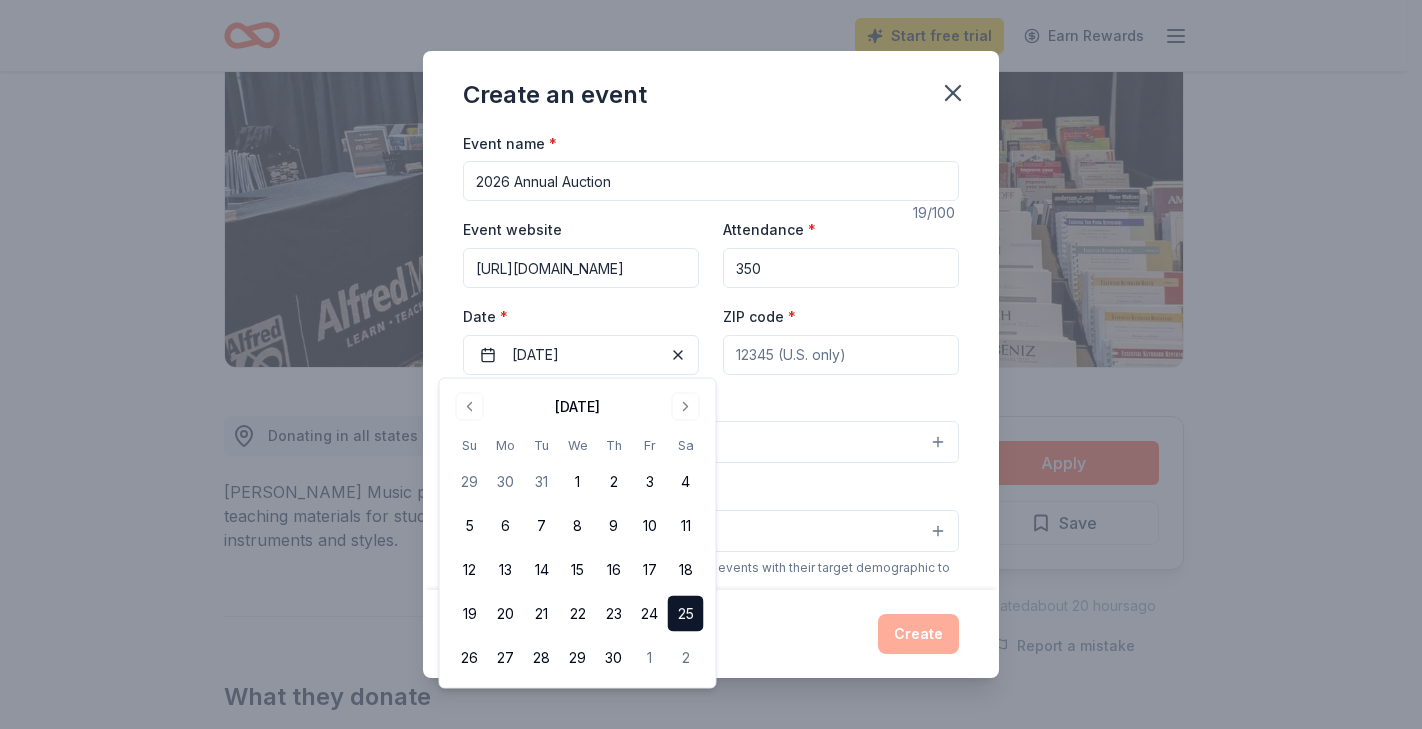 click on "ZIP code *" at bounding box center [841, 355] 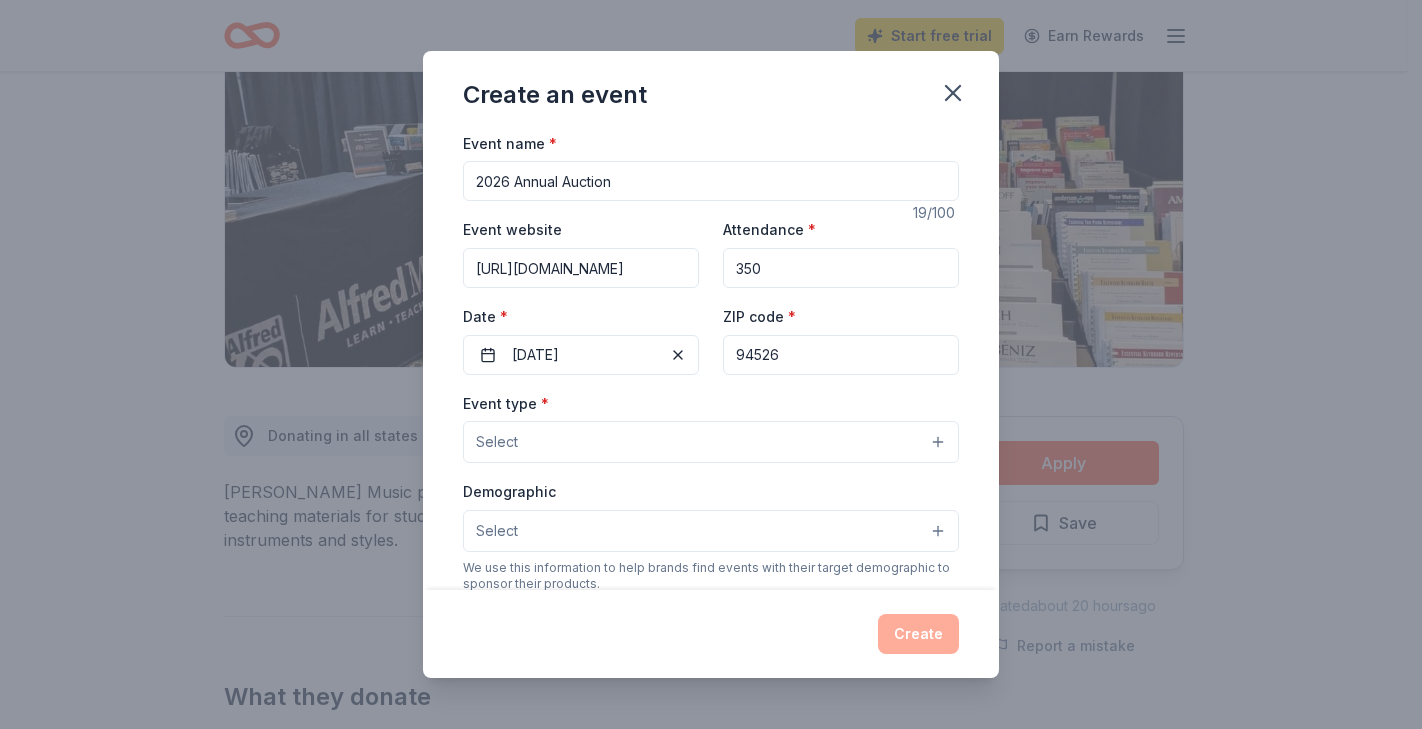 type on "94526" 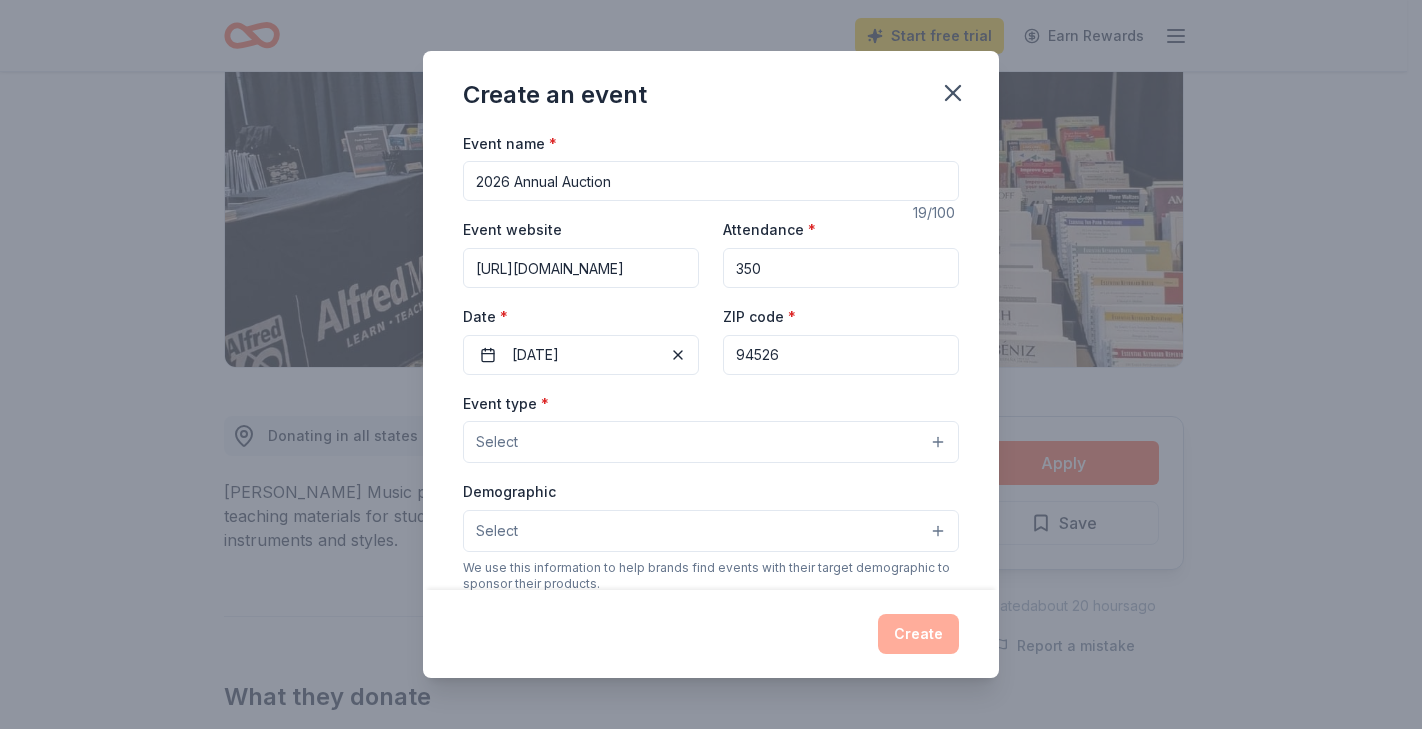 click on "Select" at bounding box center (497, 442) 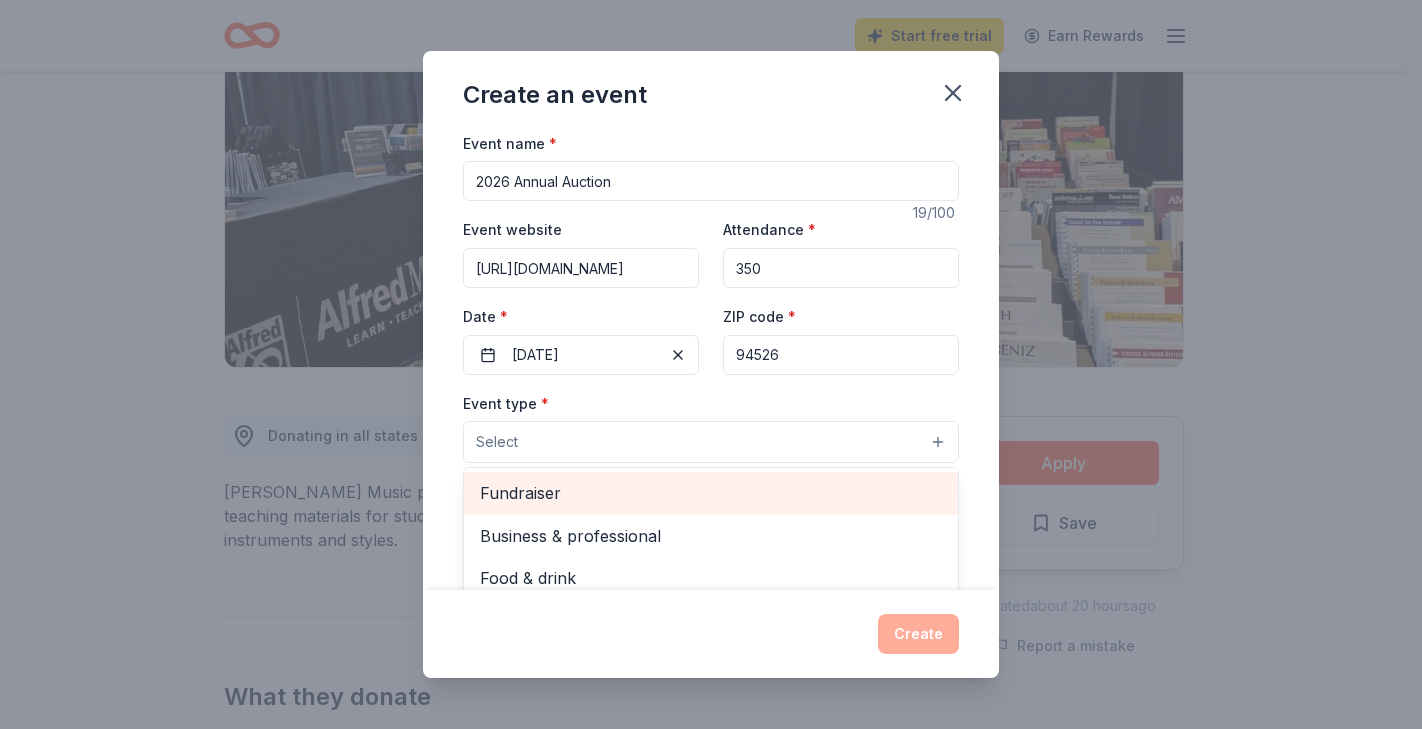 click on "Fundraiser" at bounding box center [711, 493] 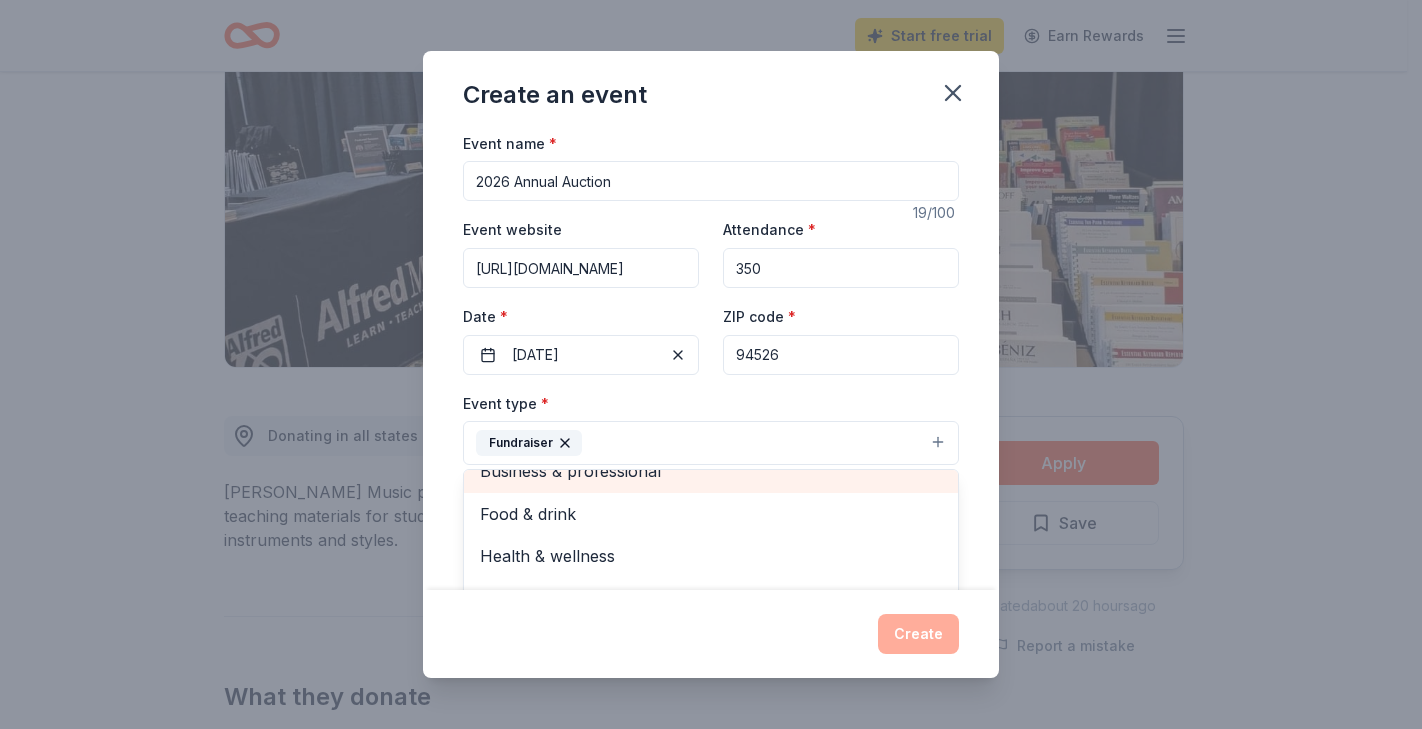 scroll, scrollTop: 25, scrollLeft: 0, axis: vertical 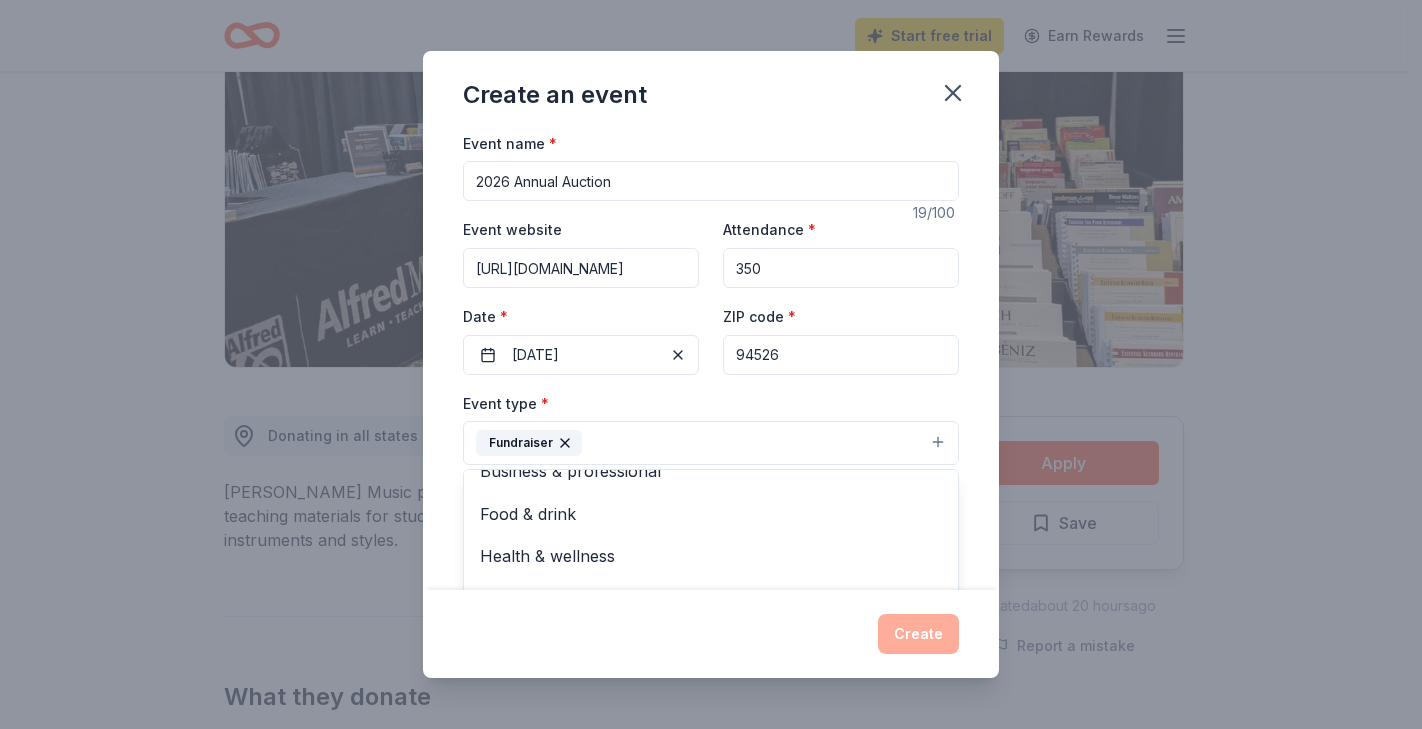 click on "Event name * 2026 Annual Auction 19 /100 Event website [URL][DOMAIN_NAME] Attendance * 350 Date * [DATE] ZIP code * 94526 Event type * Fundraiser Business & professional Food & drink Health & wellness Hobbies Music Performing & visual arts Demographic Select We use this information to help brands find events with their target demographic to sponsor their products. Mailing address Apt/unit Description What are you looking for? * Auction & raffle Meals Snacks Desserts Alcohol Beverages Send me reminders Email me reminders of donor application deadlines Recurring event" at bounding box center (711, 360) 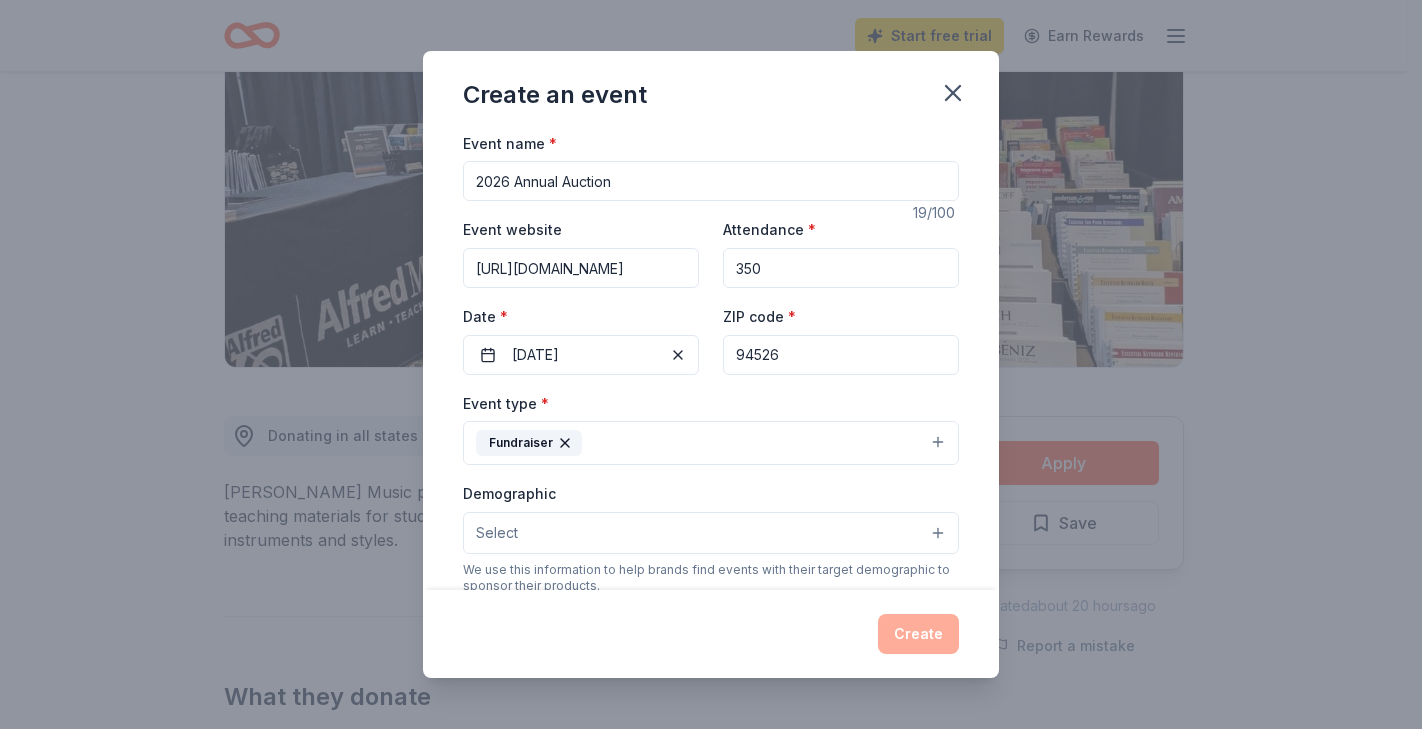 click on "Select" at bounding box center (711, 533) 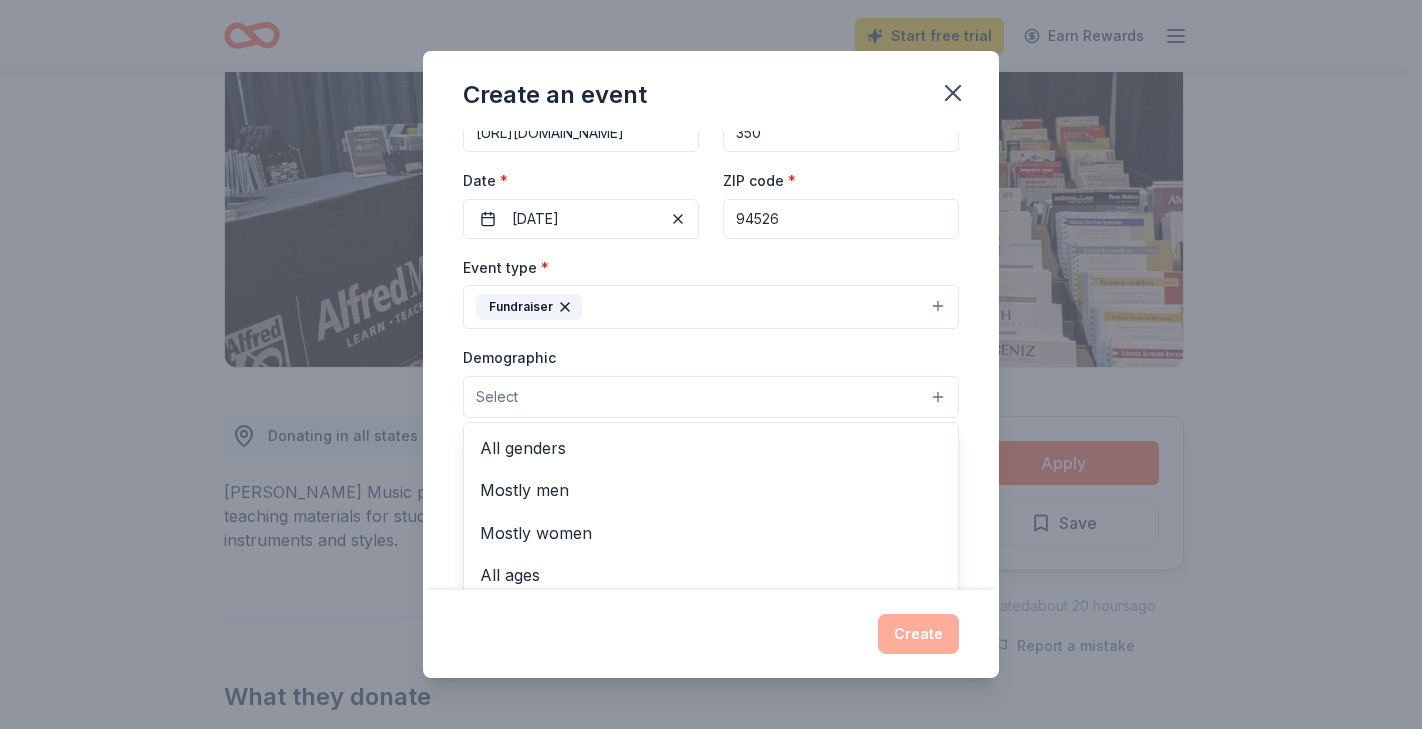scroll, scrollTop: 215, scrollLeft: 0, axis: vertical 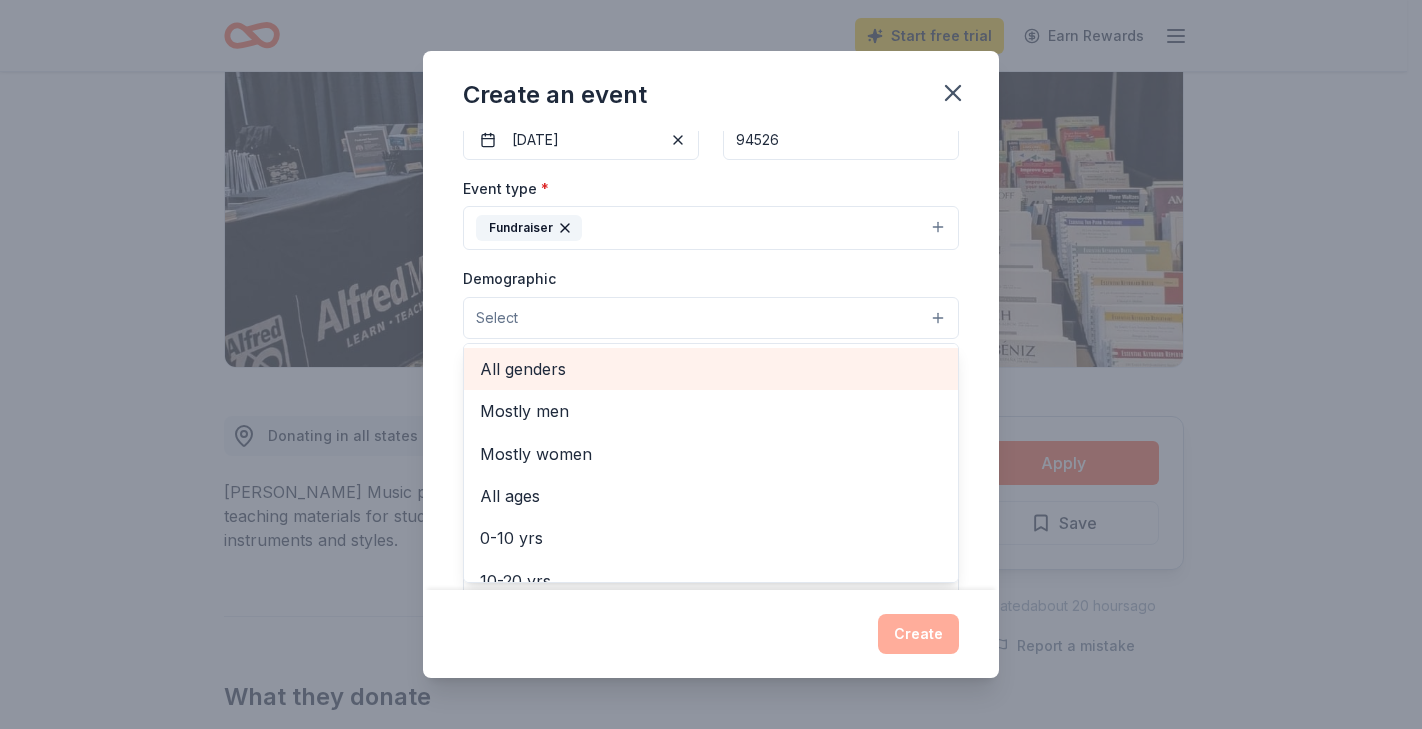 click on "All genders" at bounding box center [711, 369] 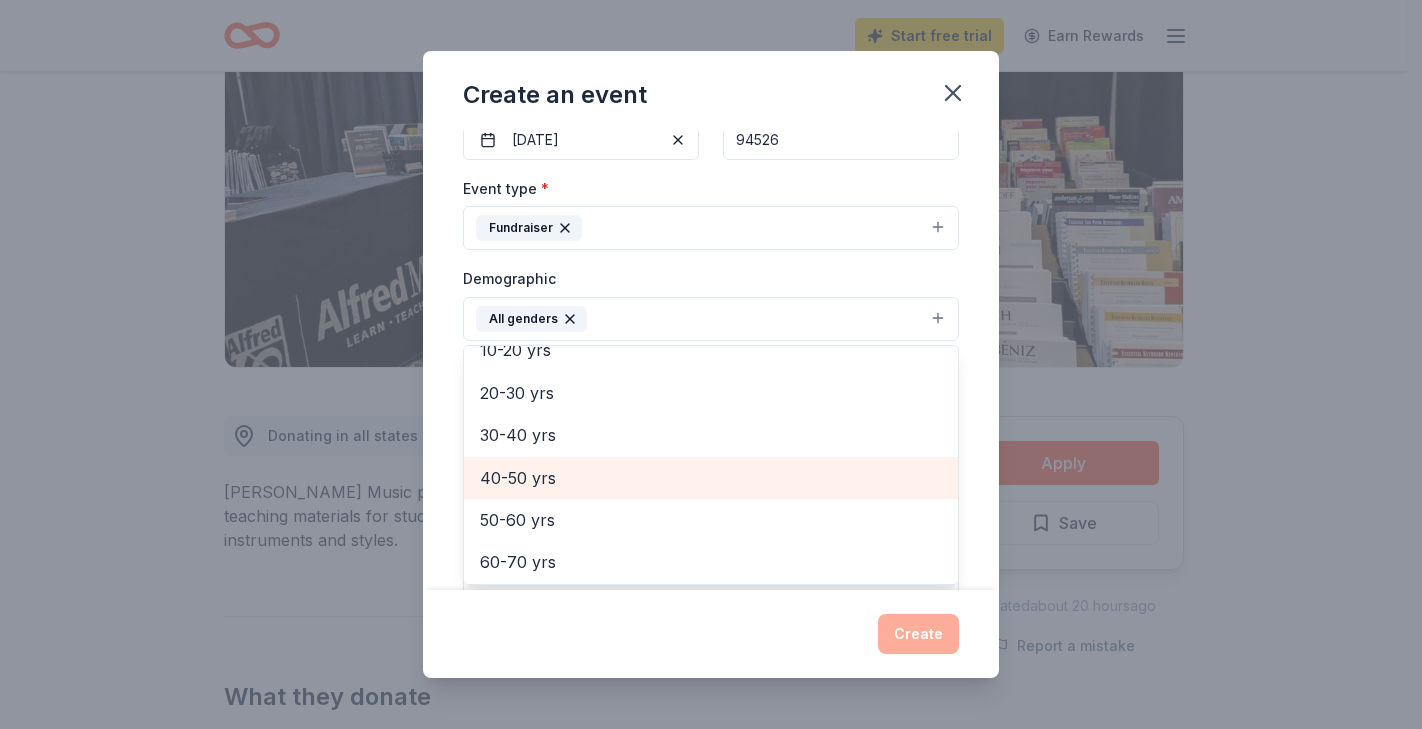 scroll, scrollTop: 182, scrollLeft: 0, axis: vertical 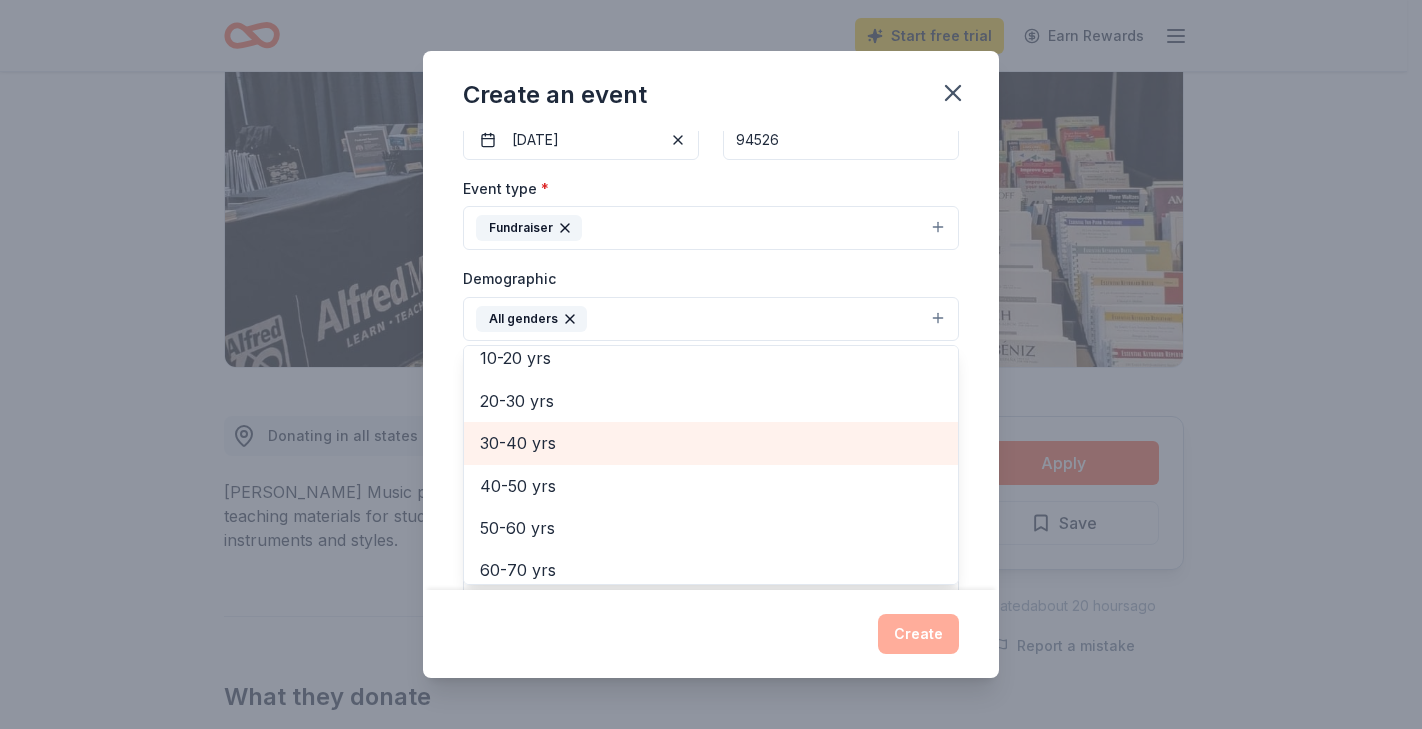 click on "30-40 yrs" at bounding box center [711, 443] 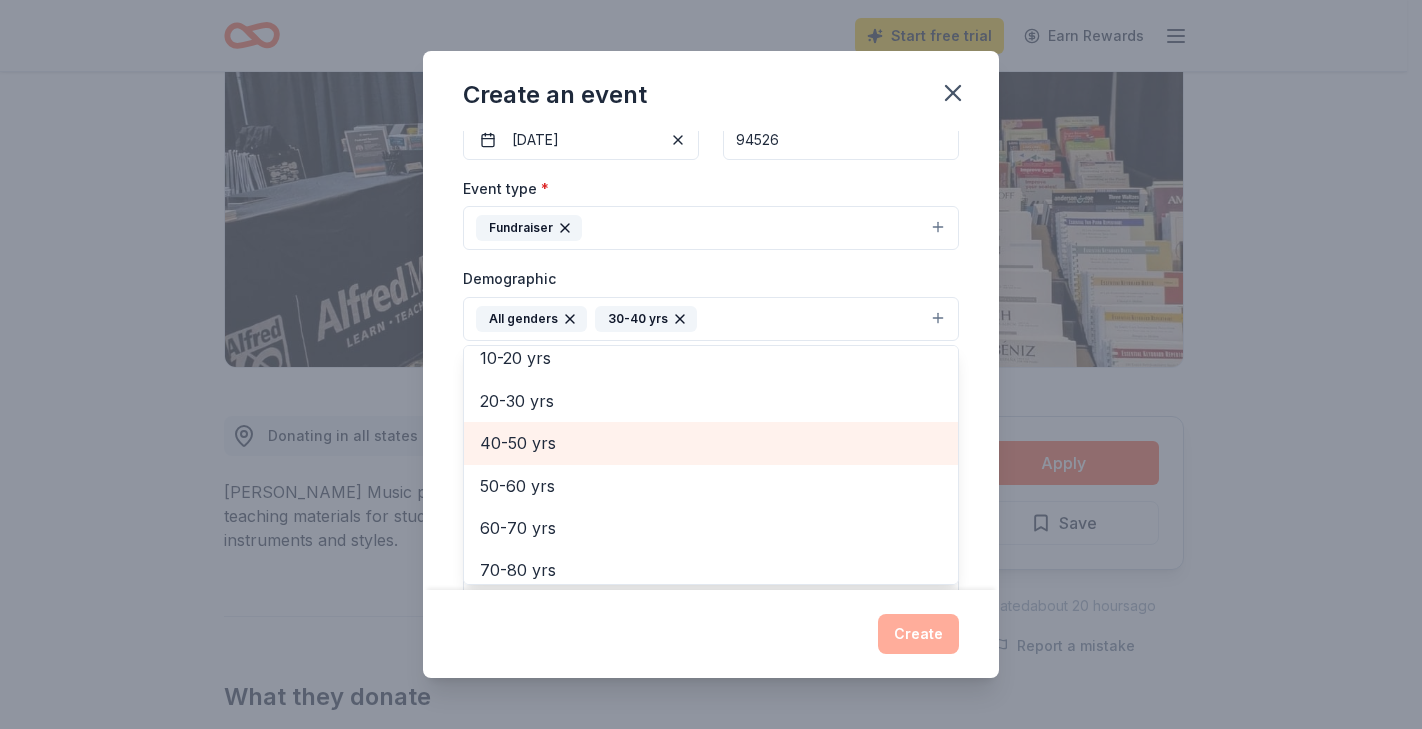 click on "40-50 yrs" at bounding box center [711, 443] 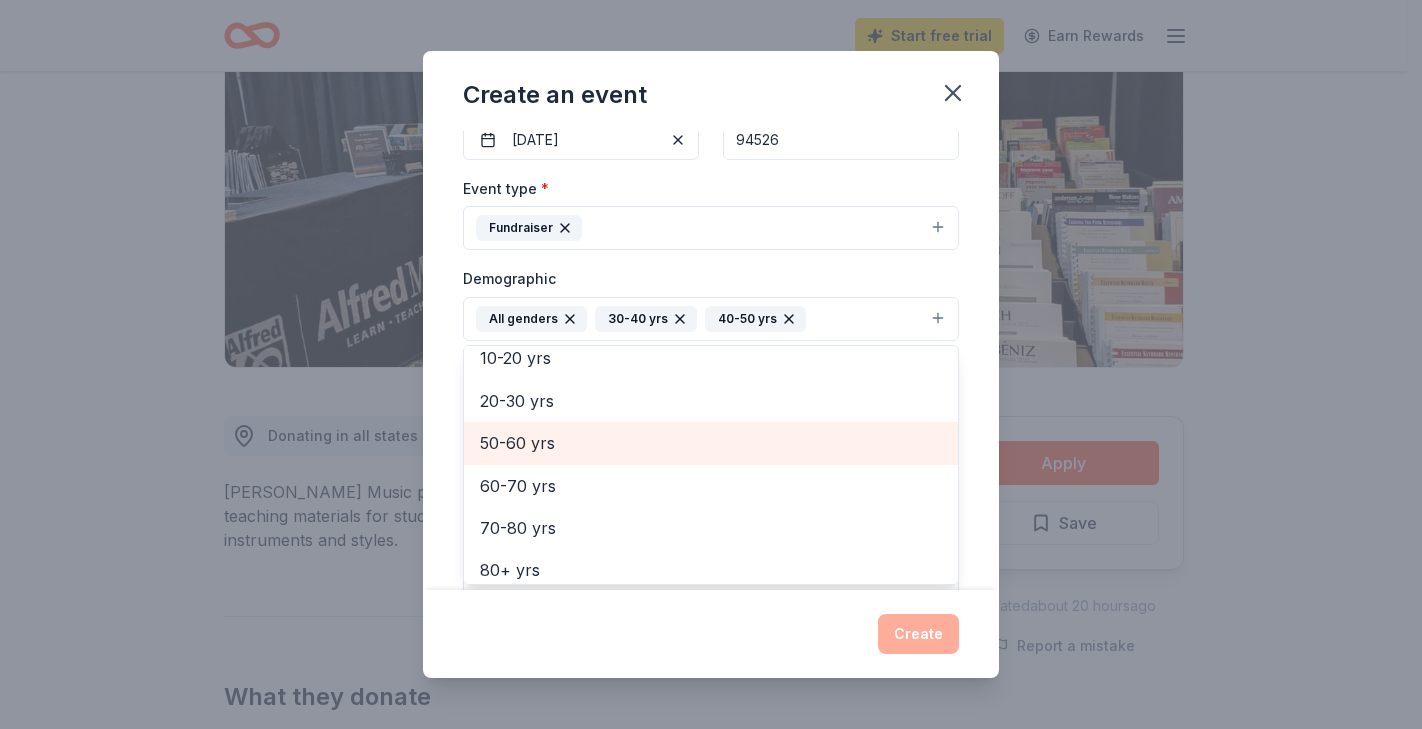 click on "50-60 yrs" at bounding box center (711, 443) 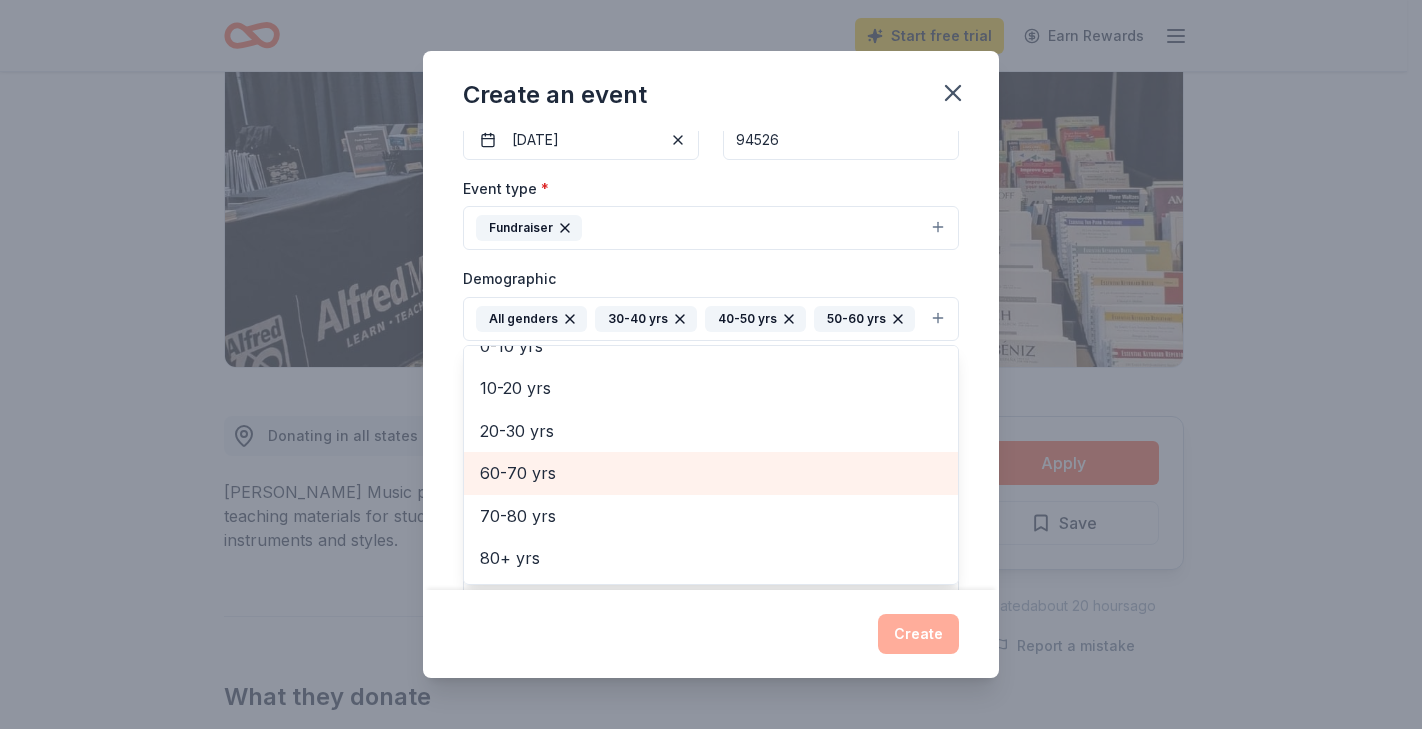 click on "60-70 yrs" at bounding box center [711, 473] 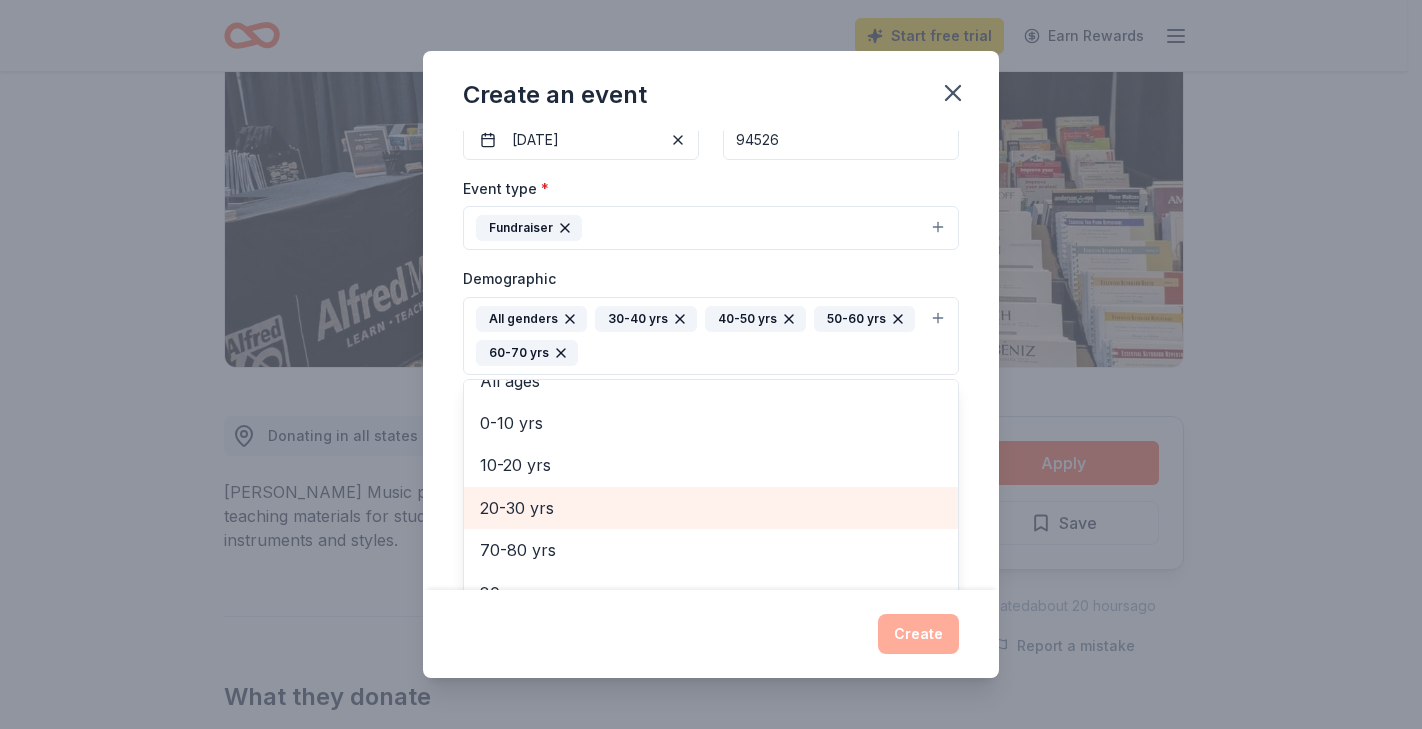 click on "20-30 yrs" at bounding box center [711, 508] 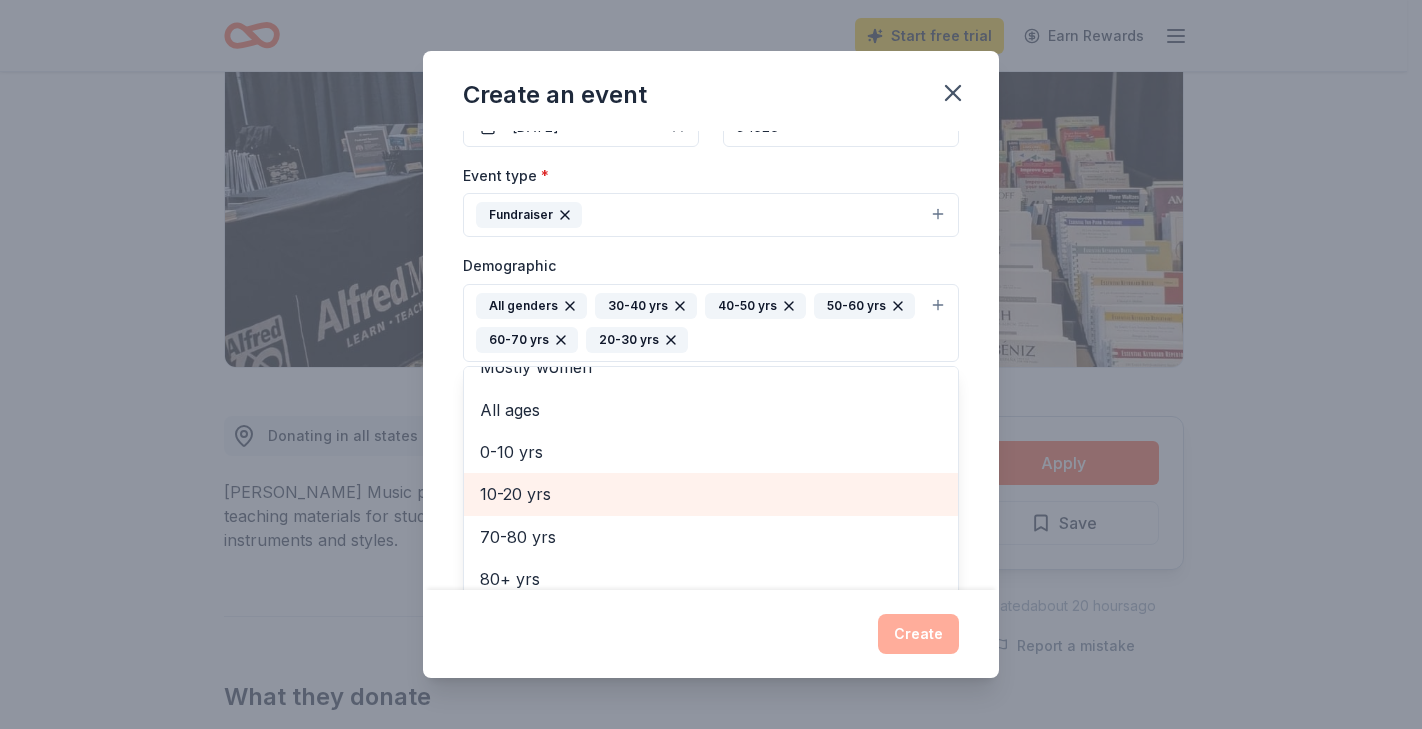 scroll, scrollTop: 254, scrollLeft: 0, axis: vertical 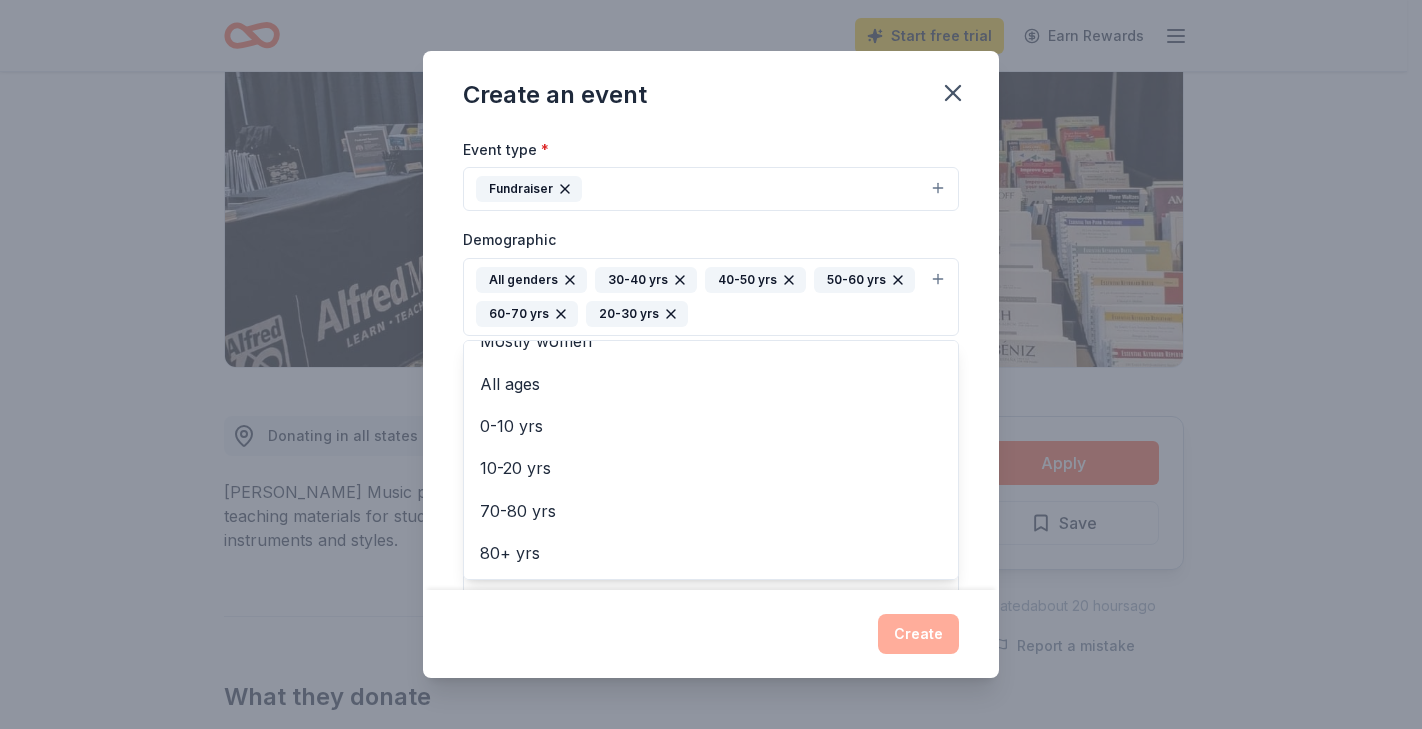 click on "Event name * 2026 Annual Auction 19 /100 Event website [URL][DOMAIN_NAME] Attendance * 350 Date * [DATE] ZIP code * 94526 Event type * Fundraiser Demographic All genders 30-40 yrs 40-50 yrs 50-60 yrs 60-70 yrs 20-30 yrs Mostly men Mostly women All ages [DEMOGRAPHIC_DATA] yrs 10-20 yrs 70-80 yrs 80+ yrs We use this information to help brands find events with their target demographic to sponsor their products. Mailing address Apt/unit Description What are you looking for? * Auction & raffle Meals Snacks Desserts Alcohol Beverages Send me reminders Email me reminders of donor application deadlines Recurring event" at bounding box center (711, 360) 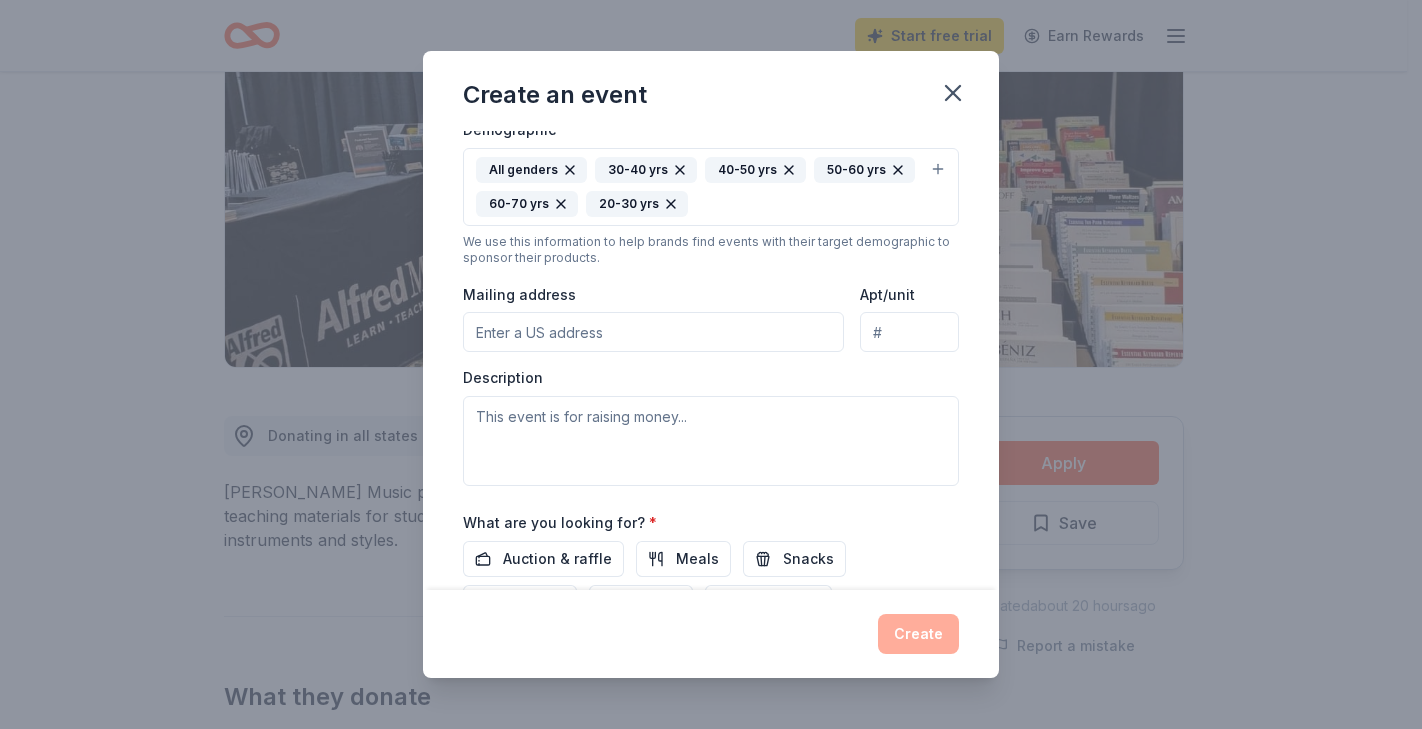 scroll, scrollTop: 371, scrollLeft: 0, axis: vertical 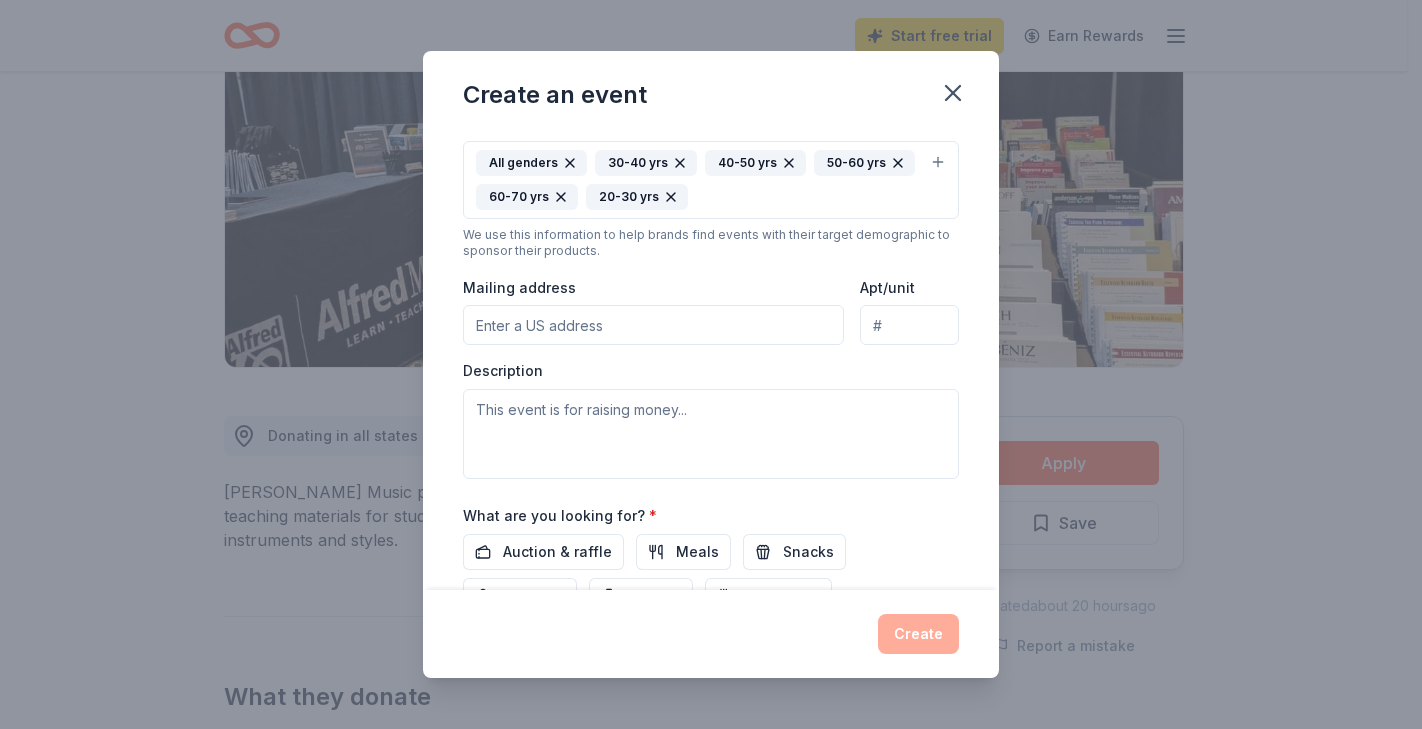 click on "Mailing address" at bounding box center [653, 325] 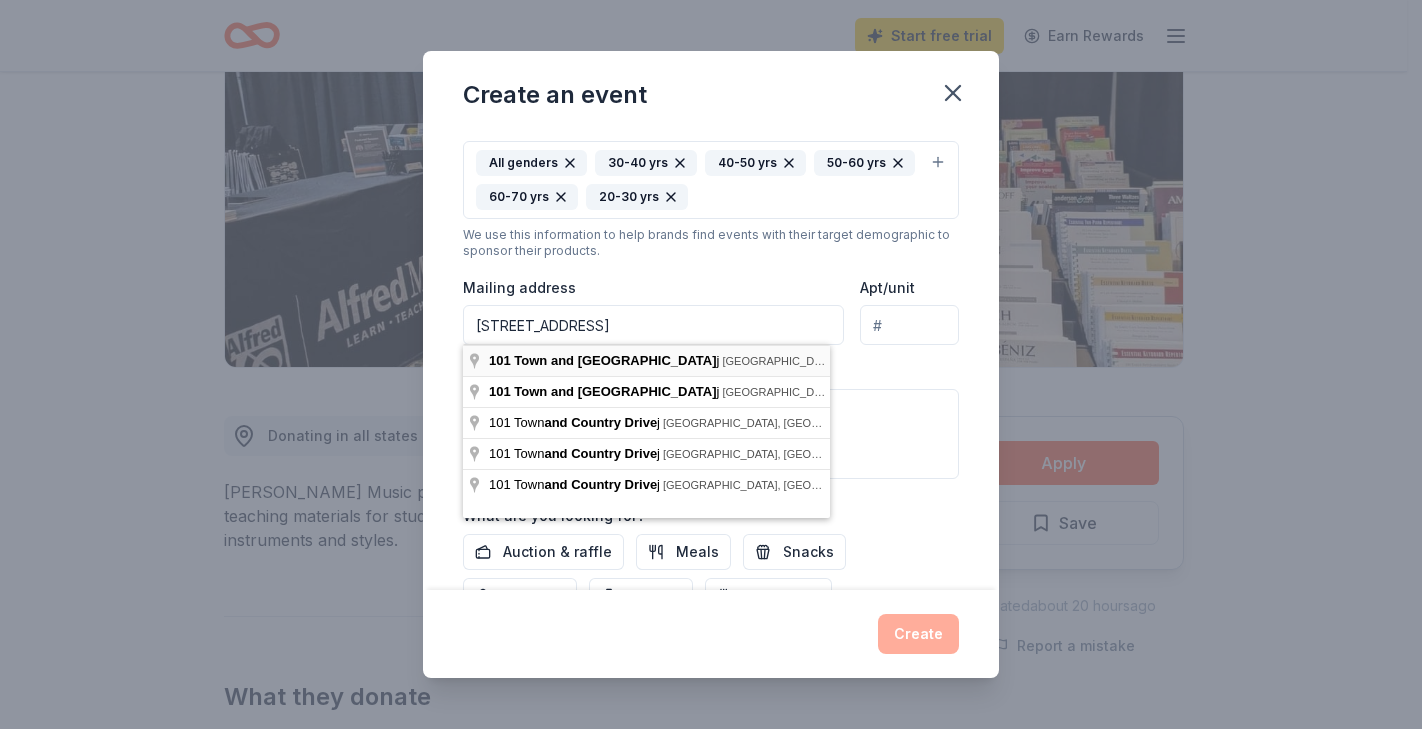 type on "[STREET_ADDRESS]" 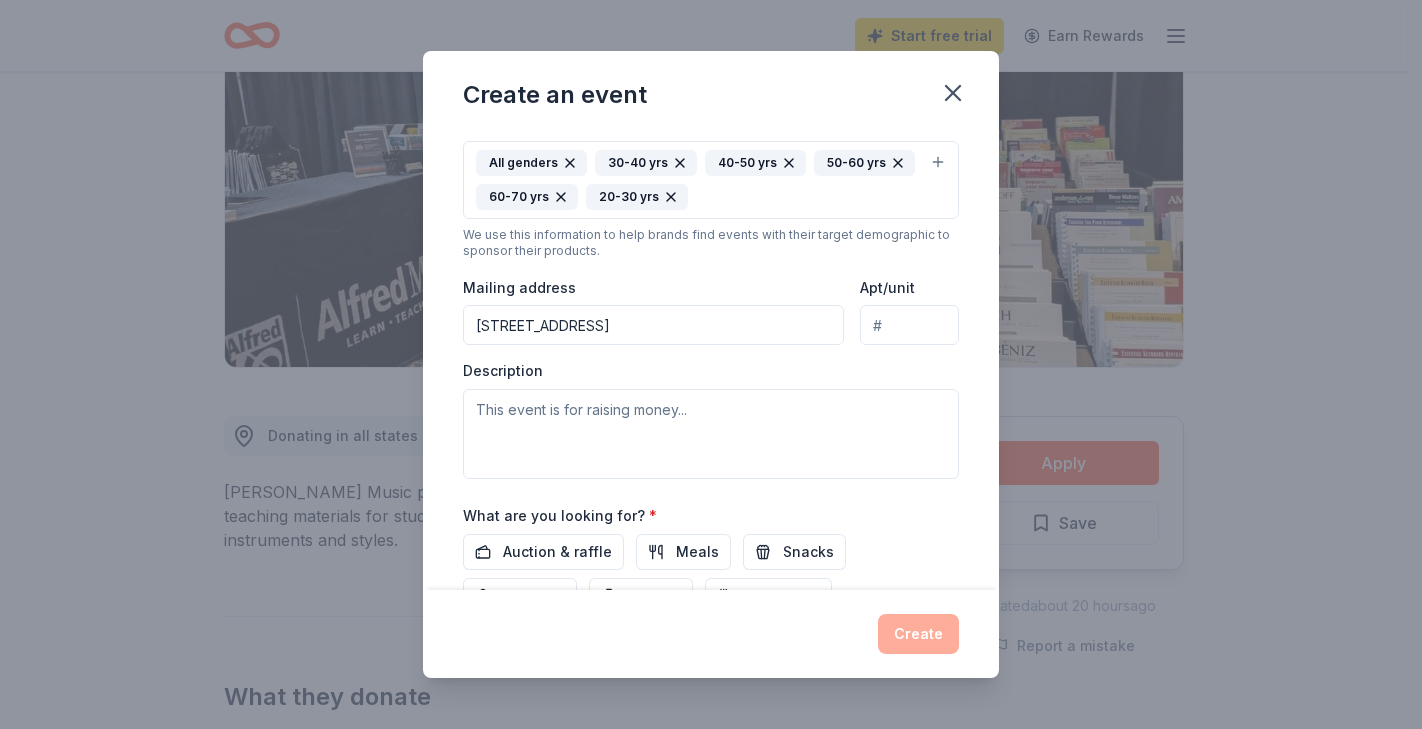 click on "Apt/unit" at bounding box center [909, 325] 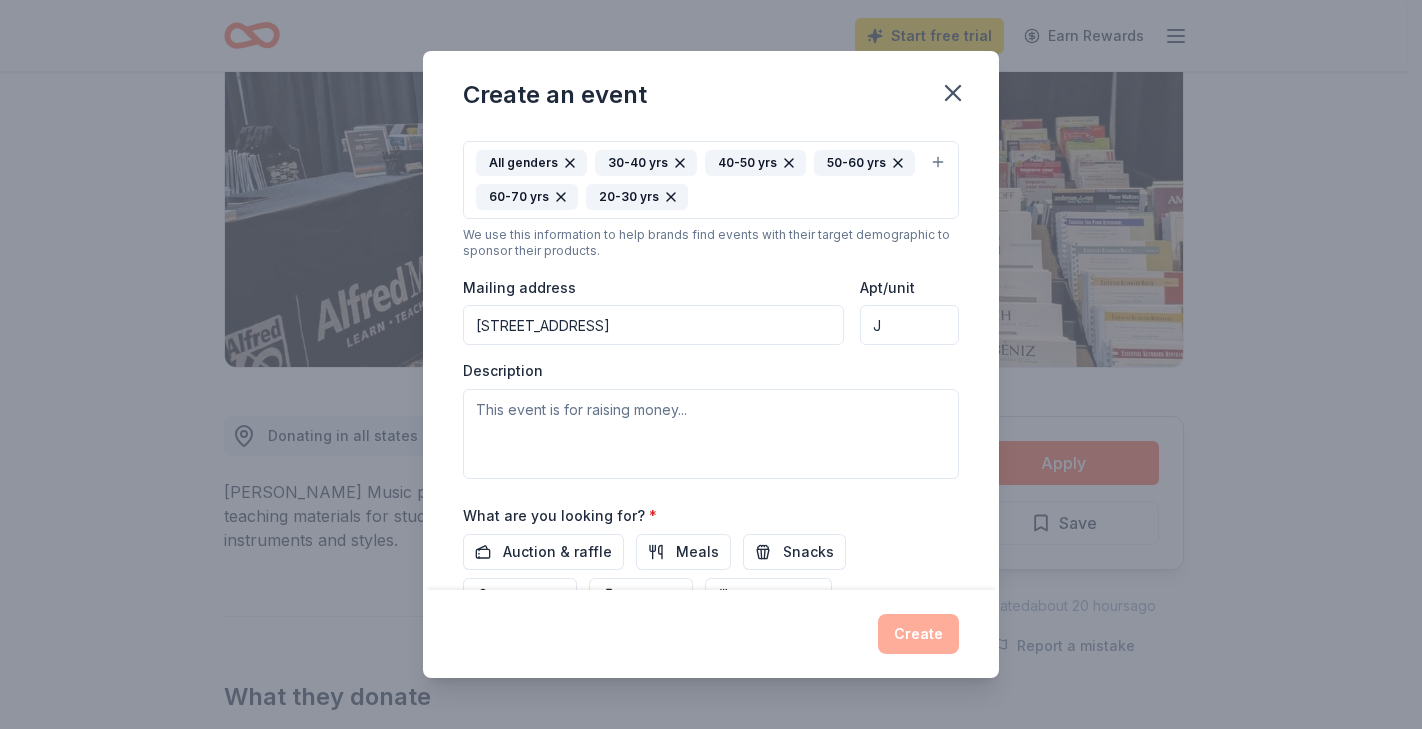type on "J" 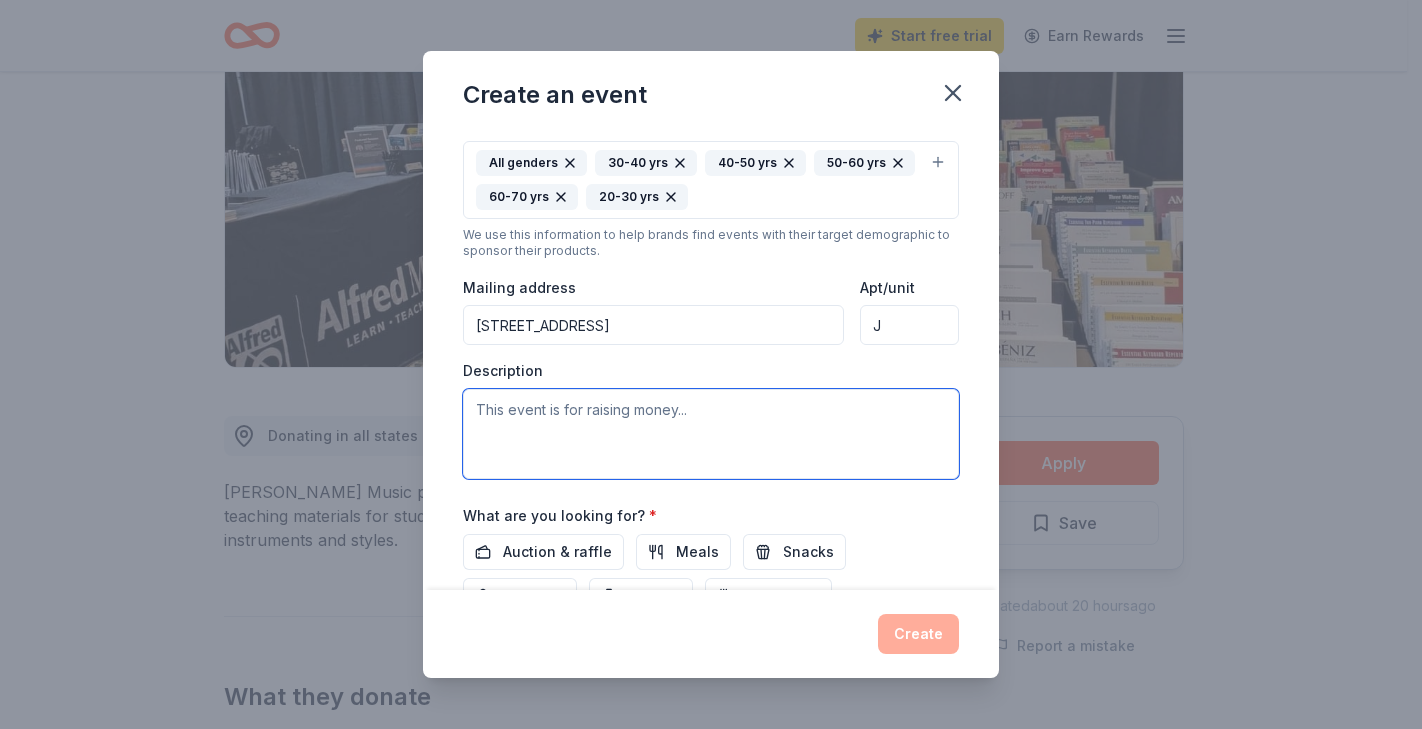 click at bounding box center (711, 434) 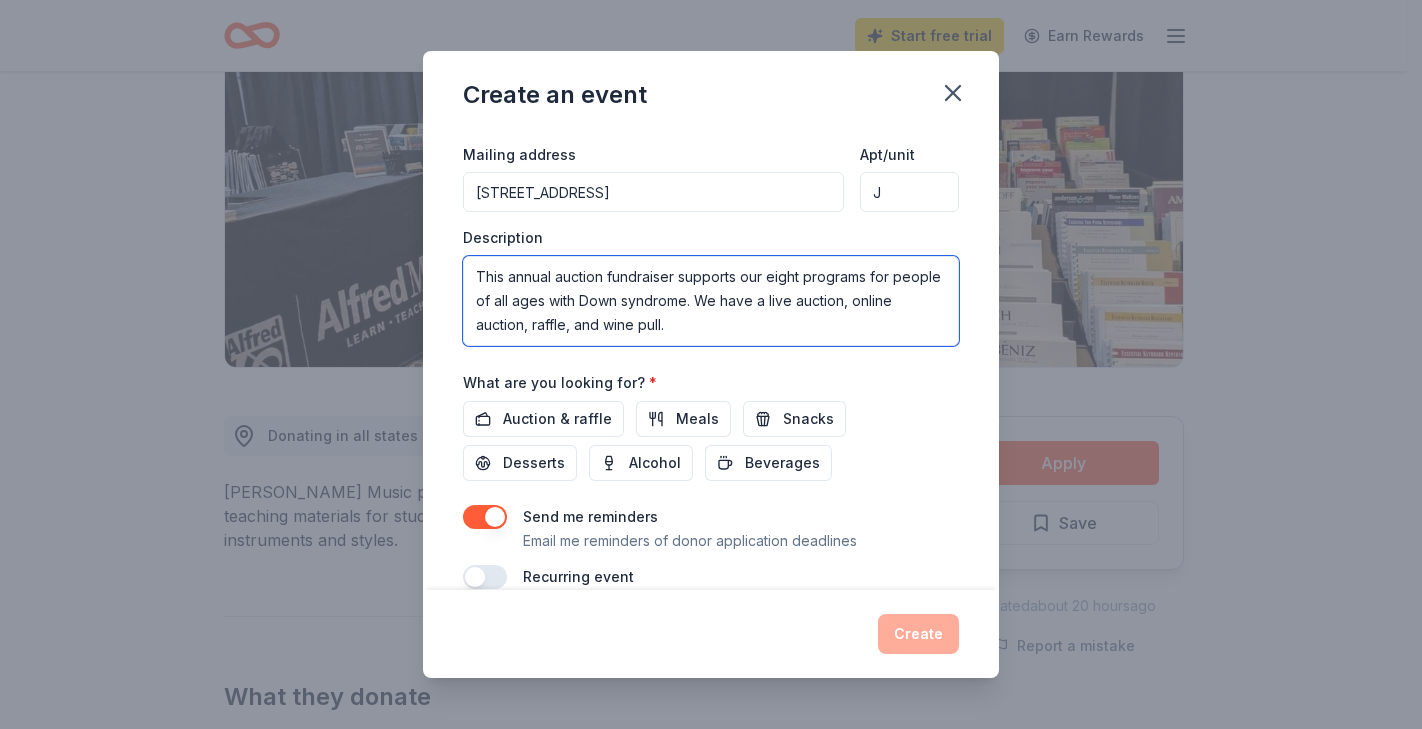 scroll, scrollTop: 527, scrollLeft: 0, axis: vertical 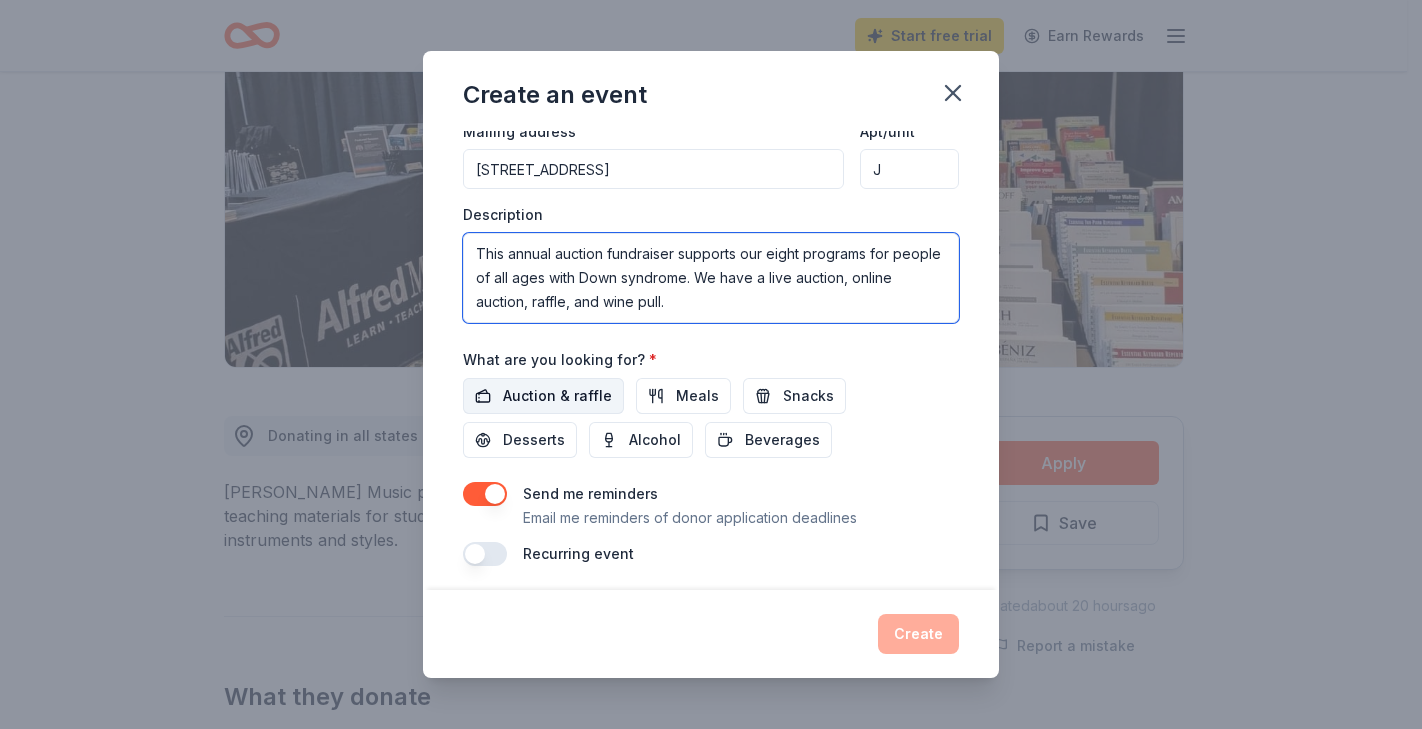 type on "This annual auction fundraiser supports our eight programs for people of all ages with Down syndrome. We have a live auction, online auction, raffle, and wine pull." 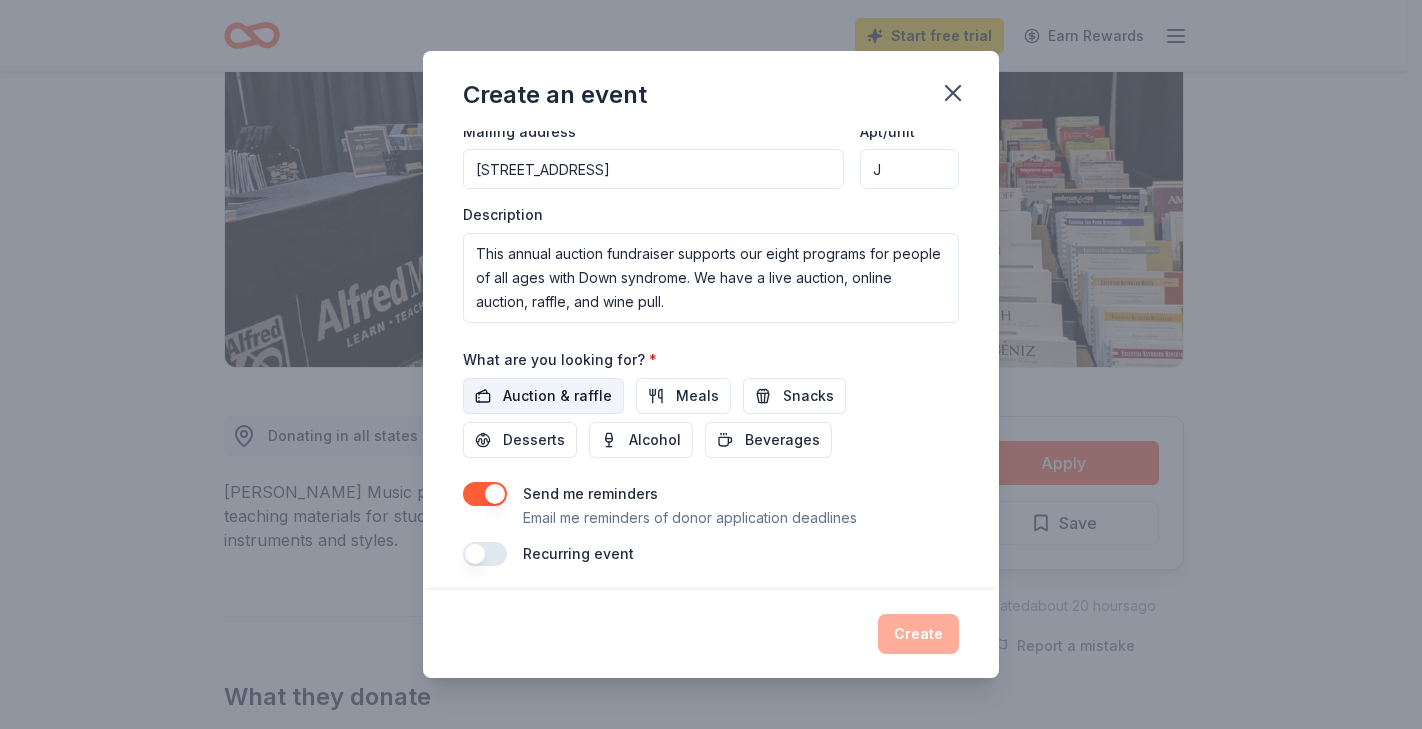 click on "Auction & raffle" at bounding box center (557, 396) 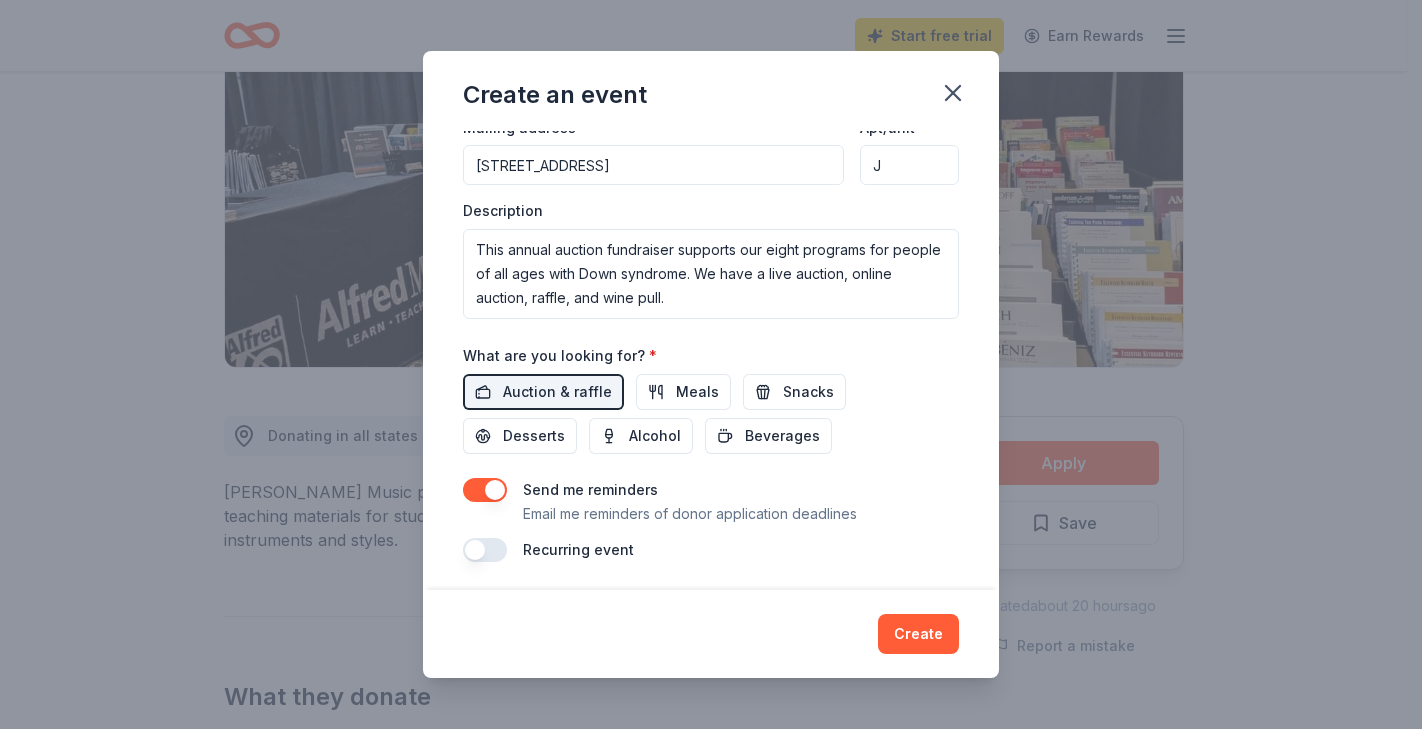 scroll, scrollTop: 533, scrollLeft: 0, axis: vertical 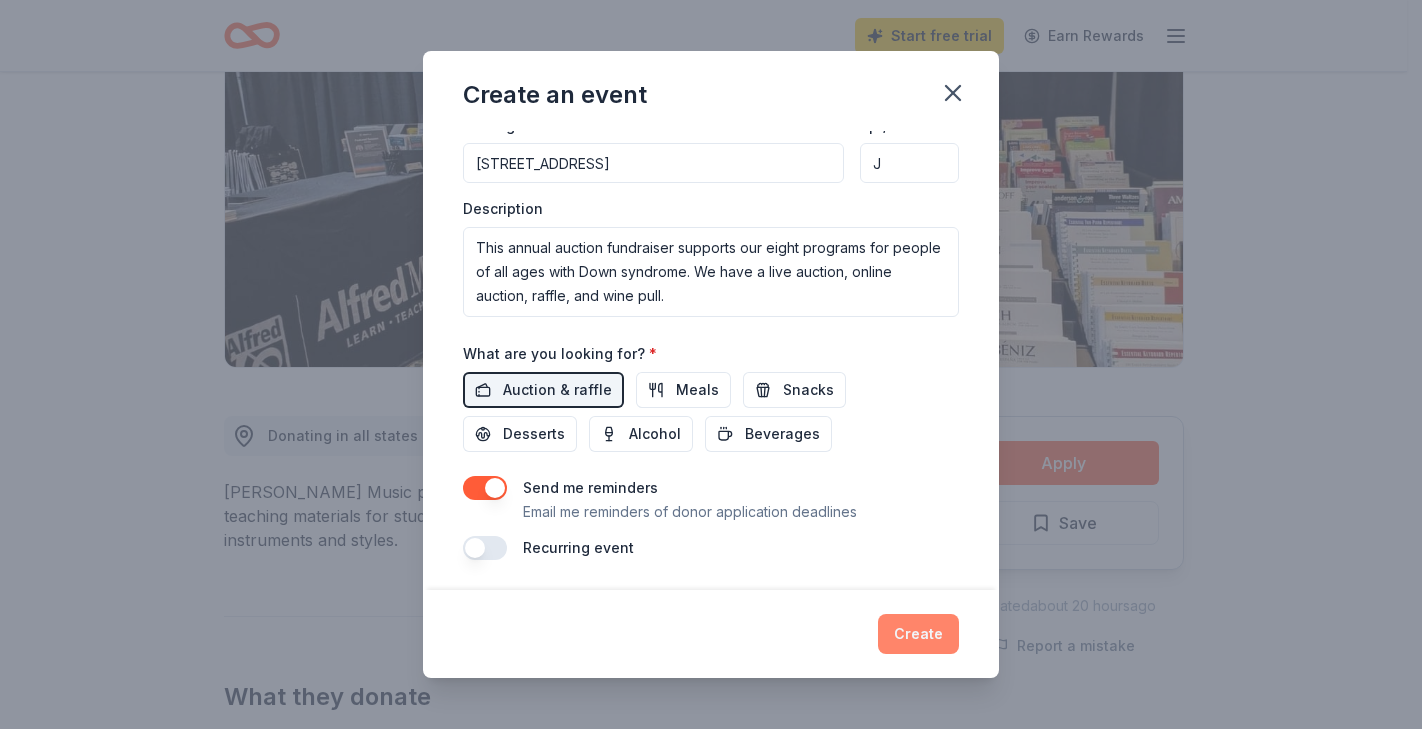 click on "Create" at bounding box center [918, 634] 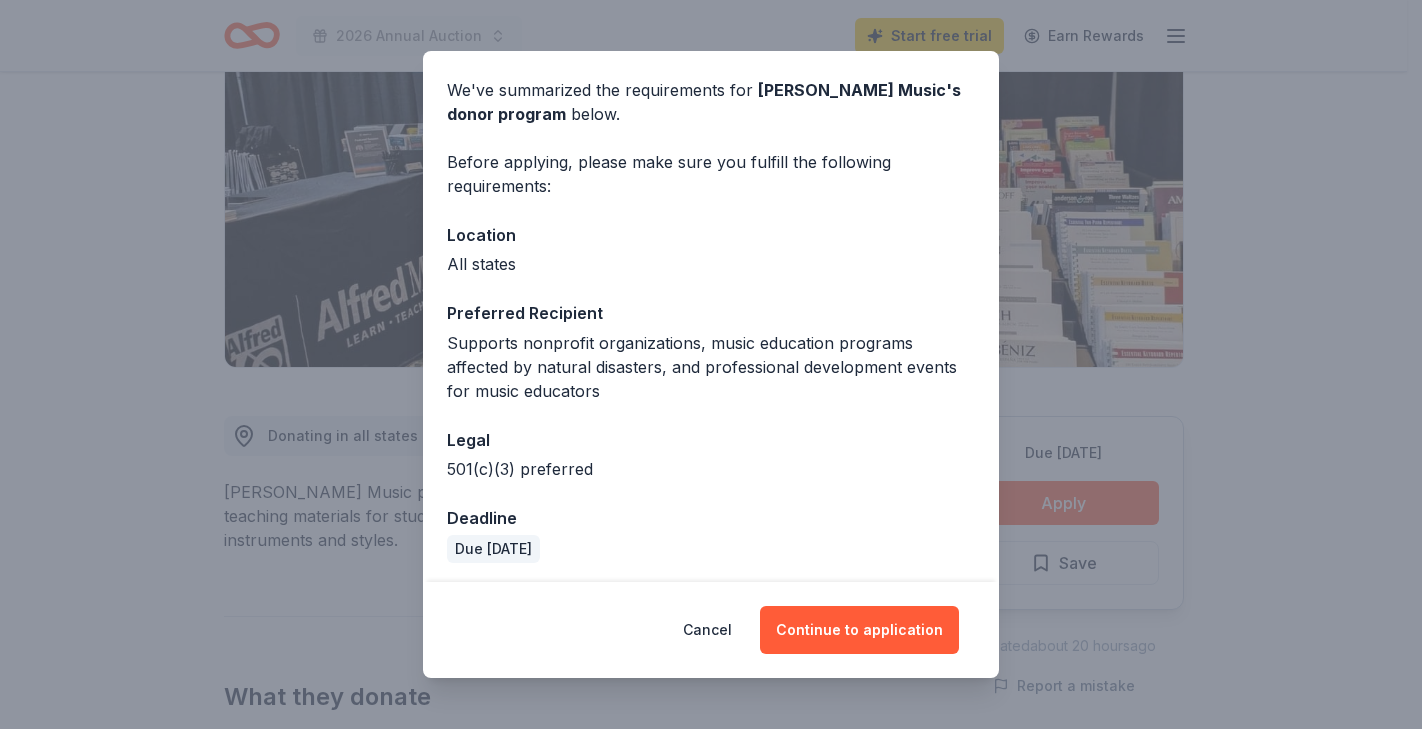 scroll, scrollTop: 76, scrollLeft: 0, axis: vertical 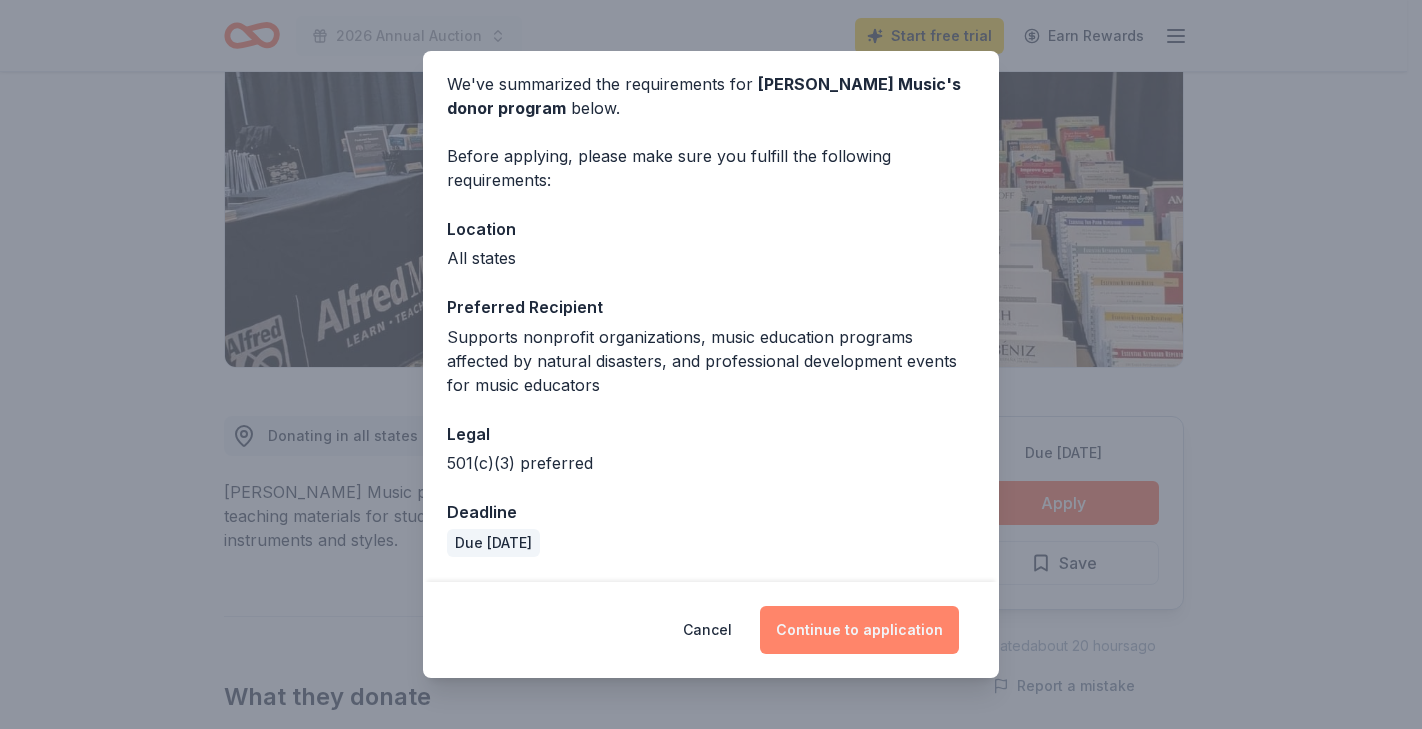 click on "Continue to application" at bounding box center (859, 630) 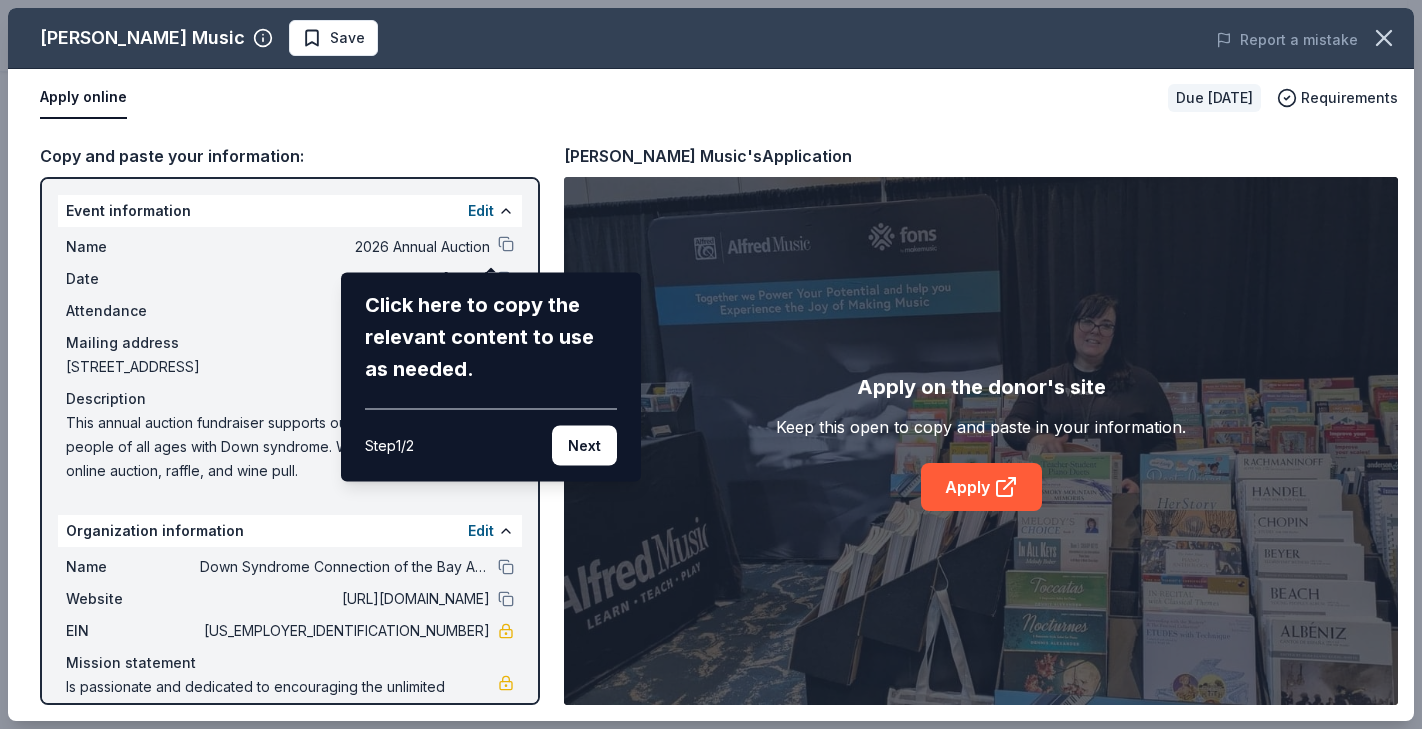 click on "[PERSON_NAME] Music Save Report a mistake Apply online Due [DATE] Requirements Copy and paste your information: Event information Edit Name 2026 Annual Auction Click here to copy the relevant content to use as needed. Step  1 / 2 Next Date [DATE] Attendance 350 Mailing address [STREET_ADDRESS] Description This annual auction fundraiser supports our eight programs for people of all ages with Down syndrome. We have a live auction, online auction, raffle, and wine pull. Organization information Edit Name Down Syndrome Connection of the Bay Area Website [URL][DOMAIN_NAME] EIN [US_EMPLOYER_IDENTIFICATION_NUMBER] Mission statement Is passionate and dedicated to encouraging the unlimited potential in children and adults with Down syndrome throughout the [GEOGRAPHIC_DATA] since [DATE]. [PERSON_NAME] Music's  Application Apply on the donor's site Keep this open to copy and paste in your information. Apply" at bounding box center [711, 364] 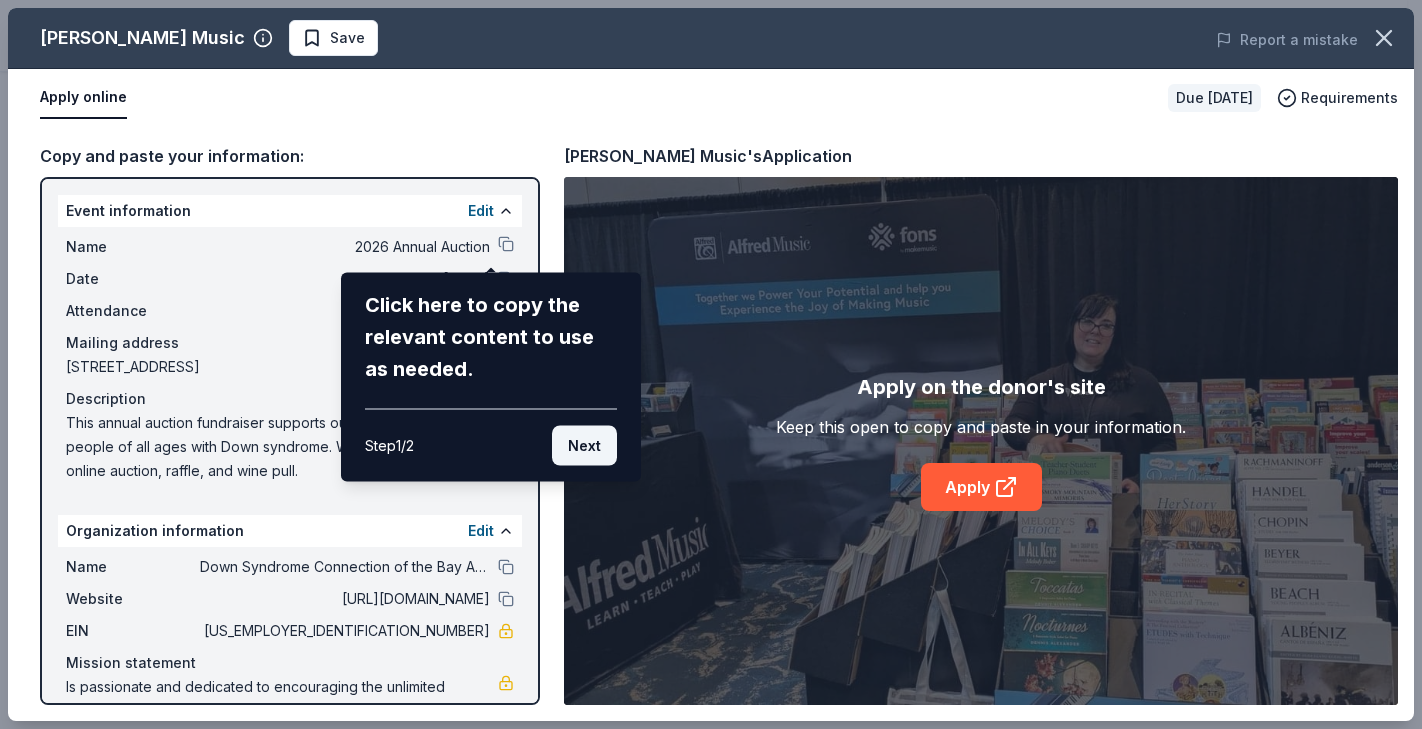 click on "Next" at bounding box center (584, 446) 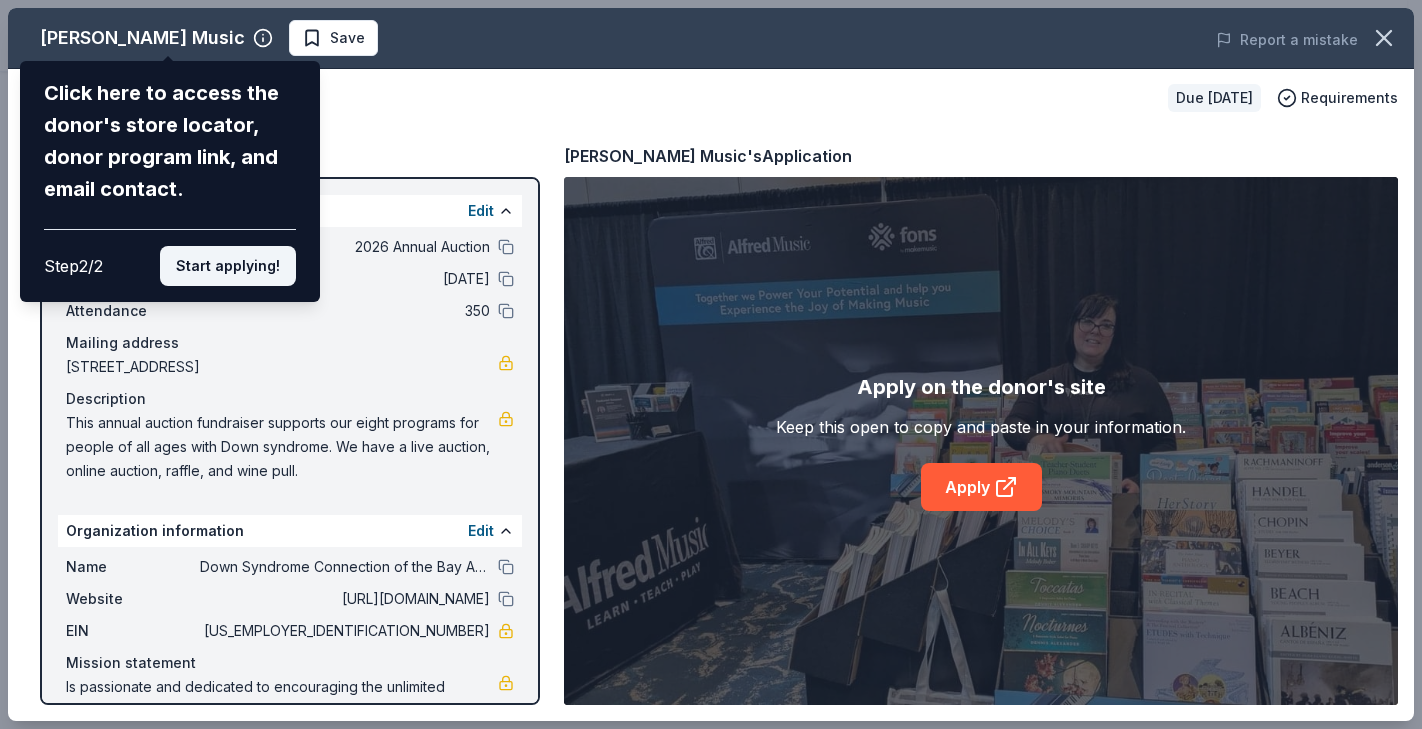 click on "Start applying!" at bounding box center [228, 266] 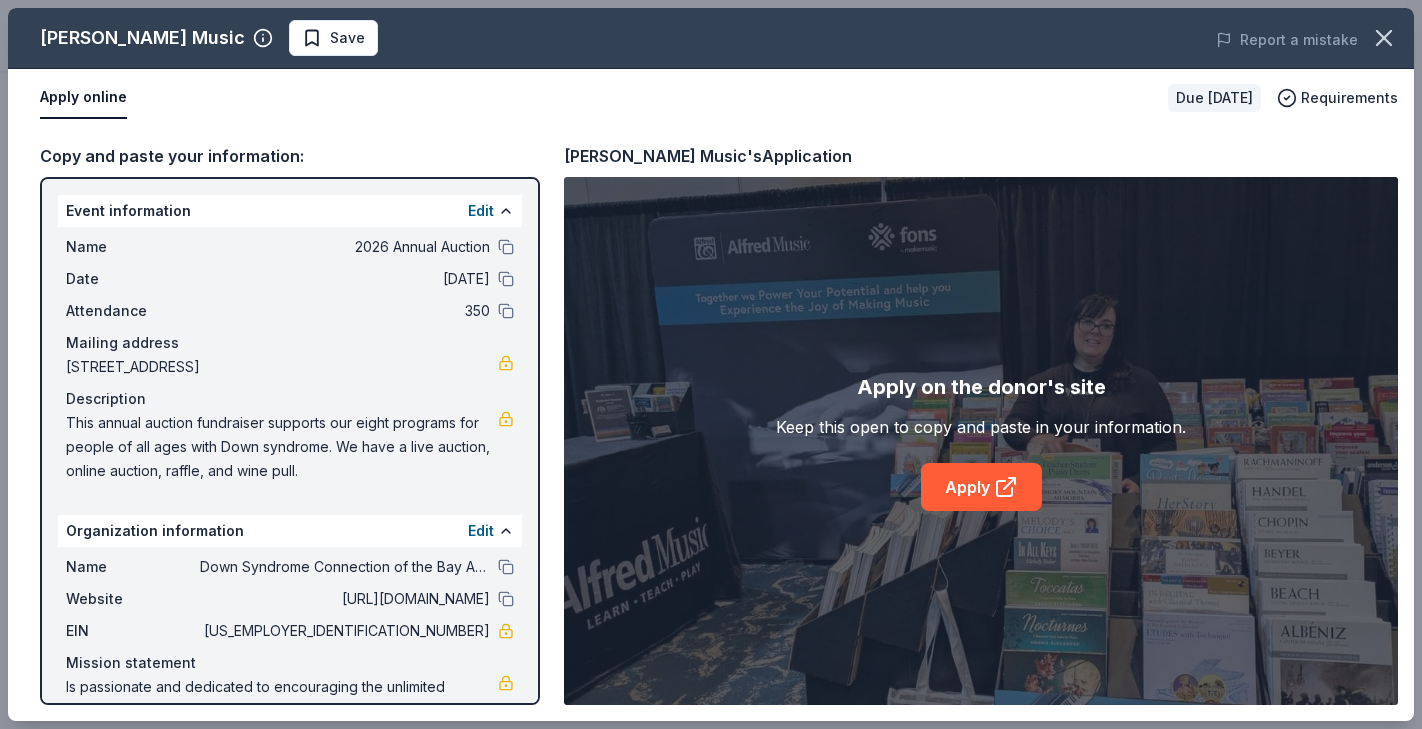 click on "[PERSON_NAME] Music Save Report a mistake Apply online Due [DATE] Requirements Copy and paste your information: Event information Edit Name 2026 Annual Auction Date [DATE] Attendance 350 Mailing address [STREET_ADDRESS] Description This annual auction fundraiser supports our eight programs for people of all ages with Down syndrome. We have a live auction, online auction, raffle, and wine pull. Organization information Edit Name Down Syndrome Connection of the Bay Area Website [URL][DOMAIN_NAME] EIN [US_EMPLOYER_IDENTIFICATION_NUMBER] Mission statement Is passionate and dedicated to encouraging the unlimited potential in children and adults with Down syndrome throughout the [GEOGRAPHIC_DATA] since [DATE]. [PERSON_NAME] Music's  Application Apply on the donor's site Keep this open to copy and paste in your information. Apply" at bounding box center (711, 364) 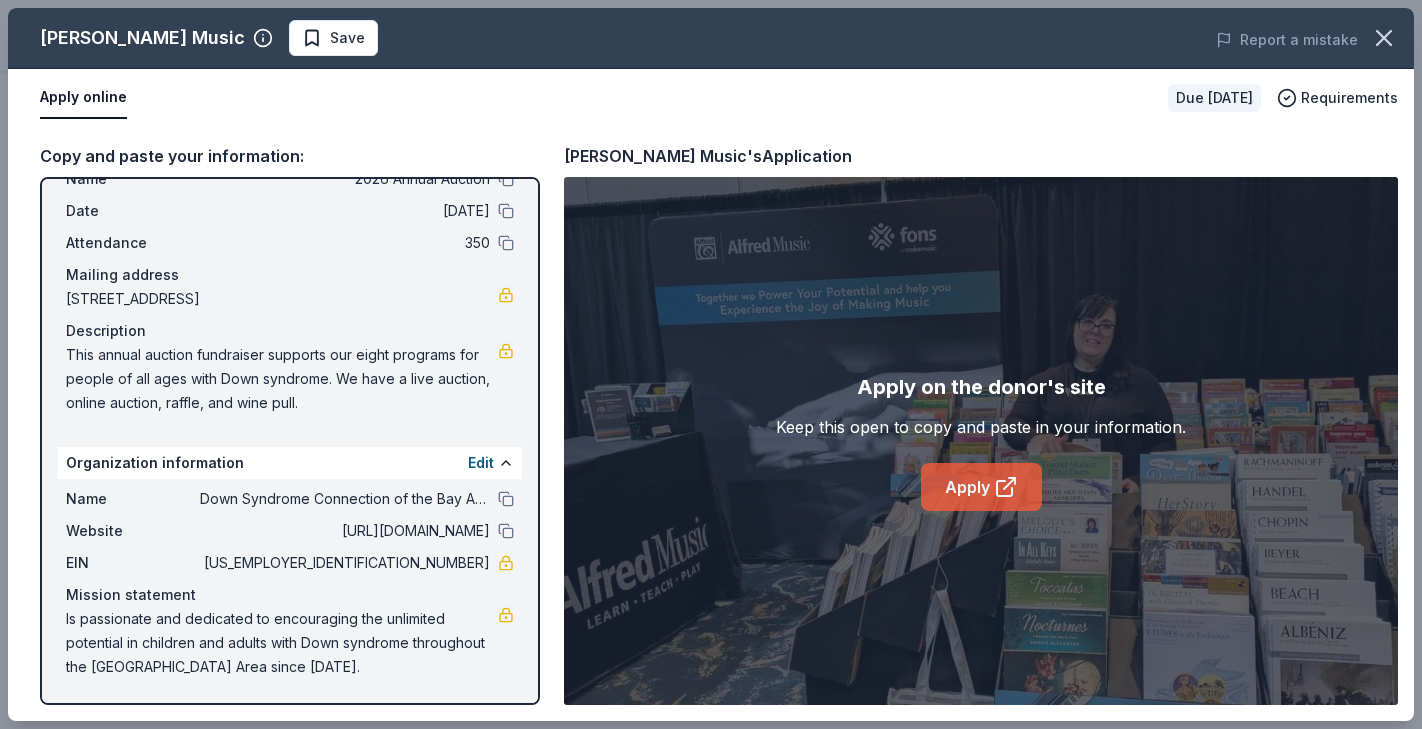 click on "Apply" at bounding box center (981, 487) 